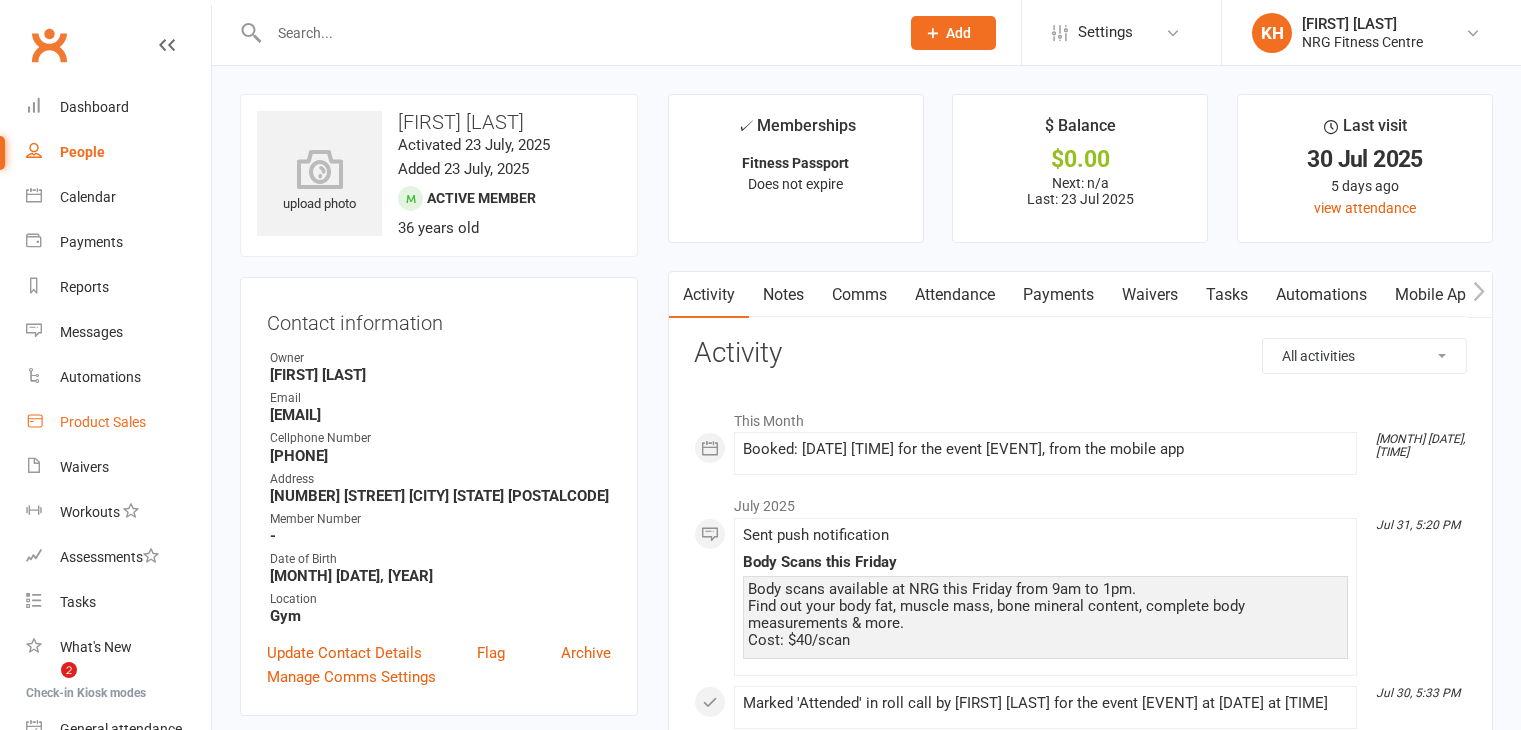 scroll, scrollTop: 0, scrollLeft: 0, axis: both 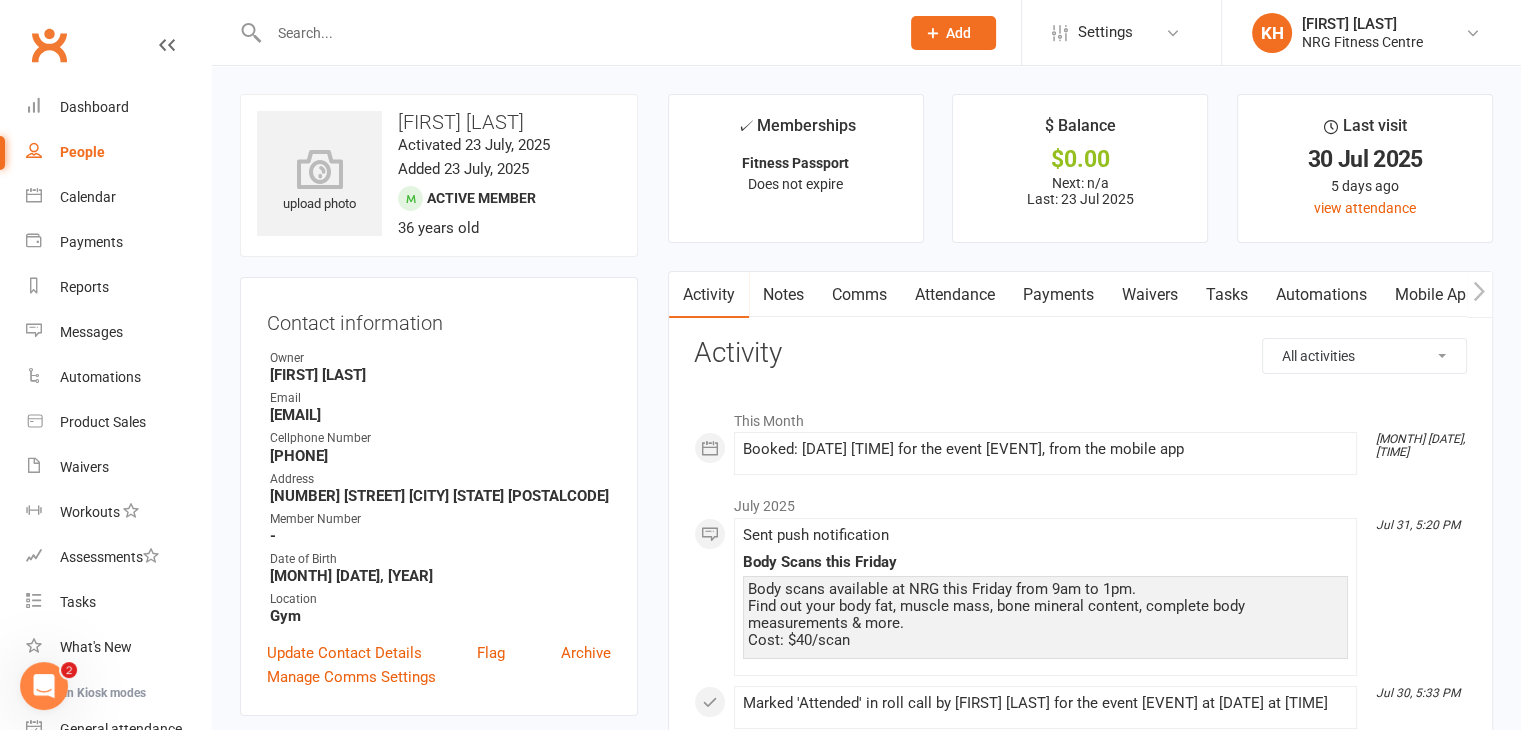 click at bounding box center [574, 33] 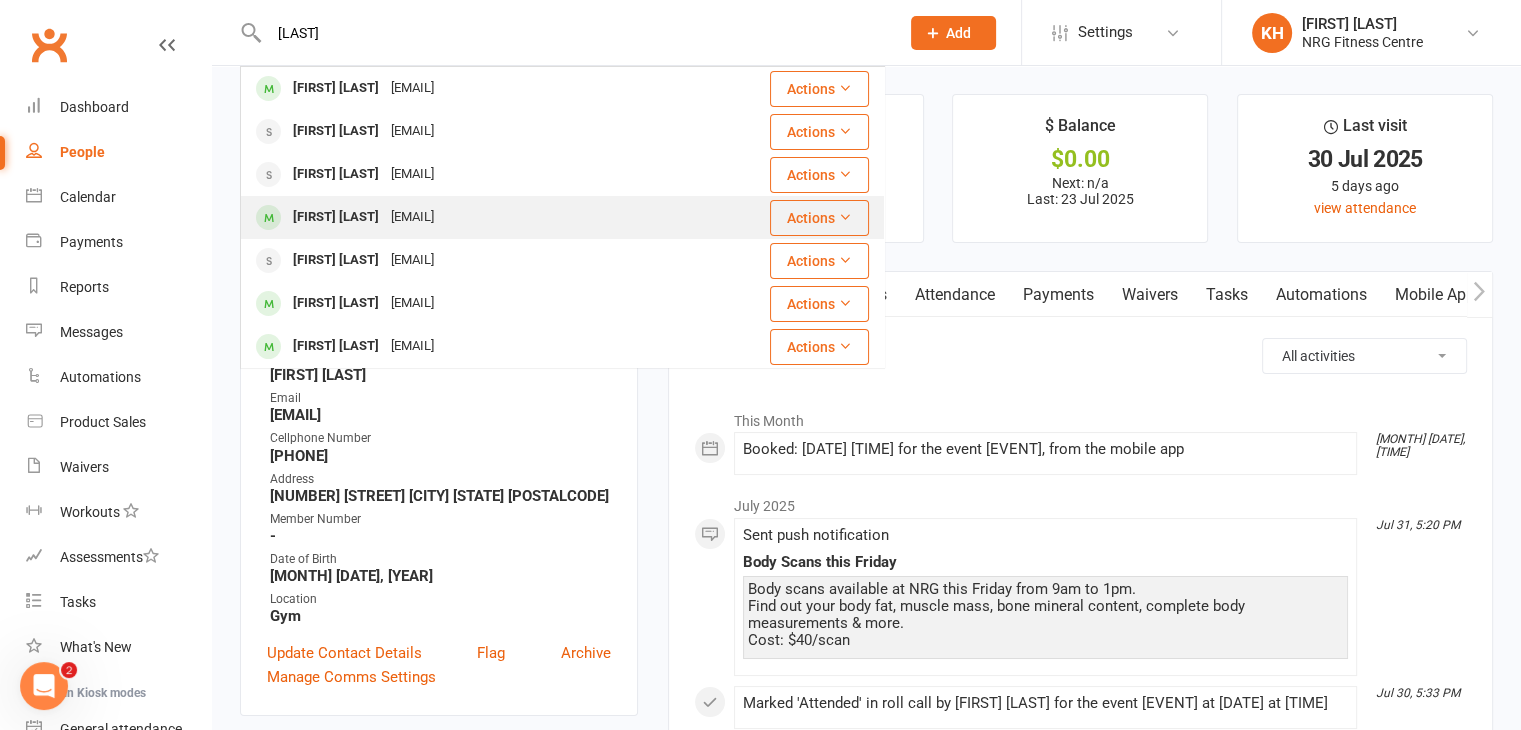 type on "[LAST]" 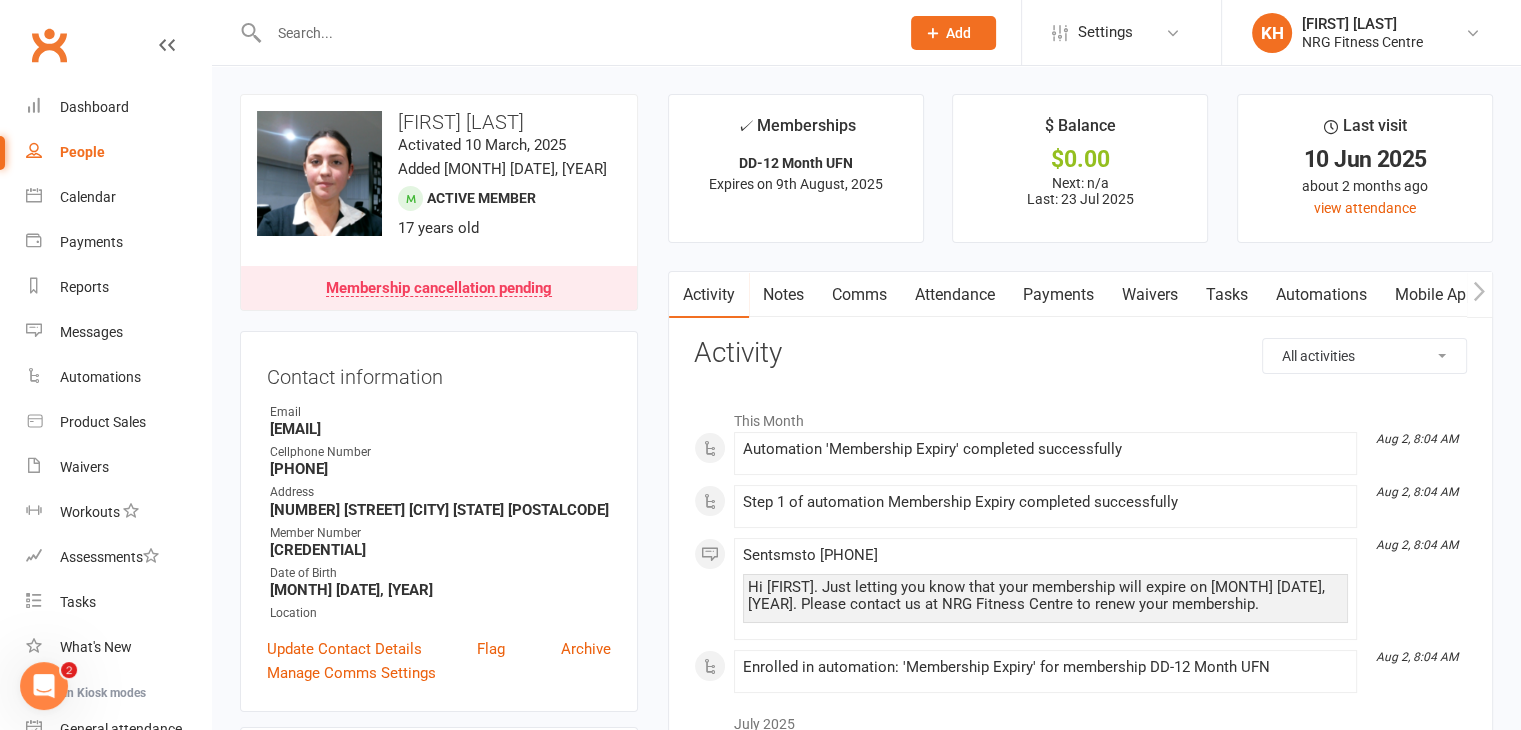 click at bounding box center [574, 33] 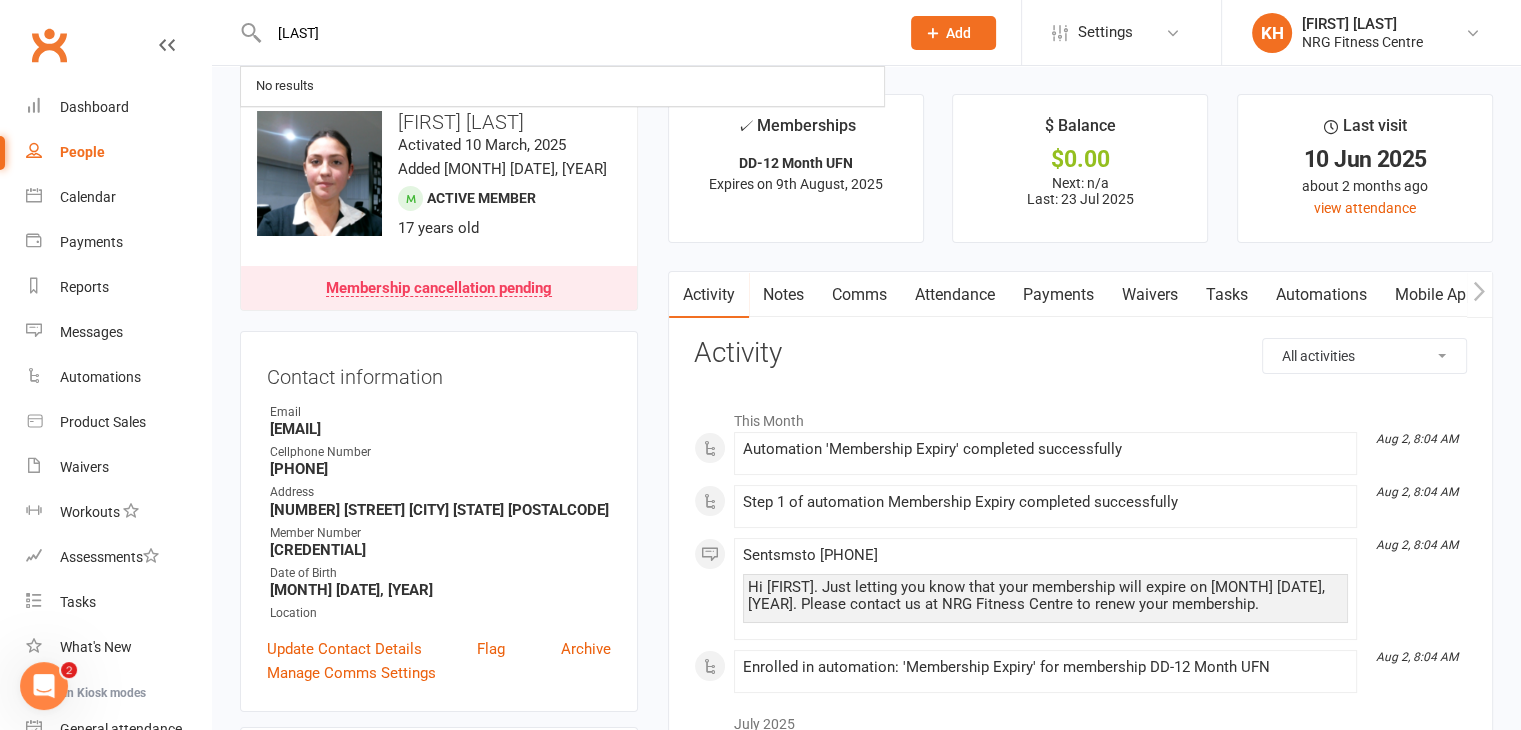 type on "[LAST]" 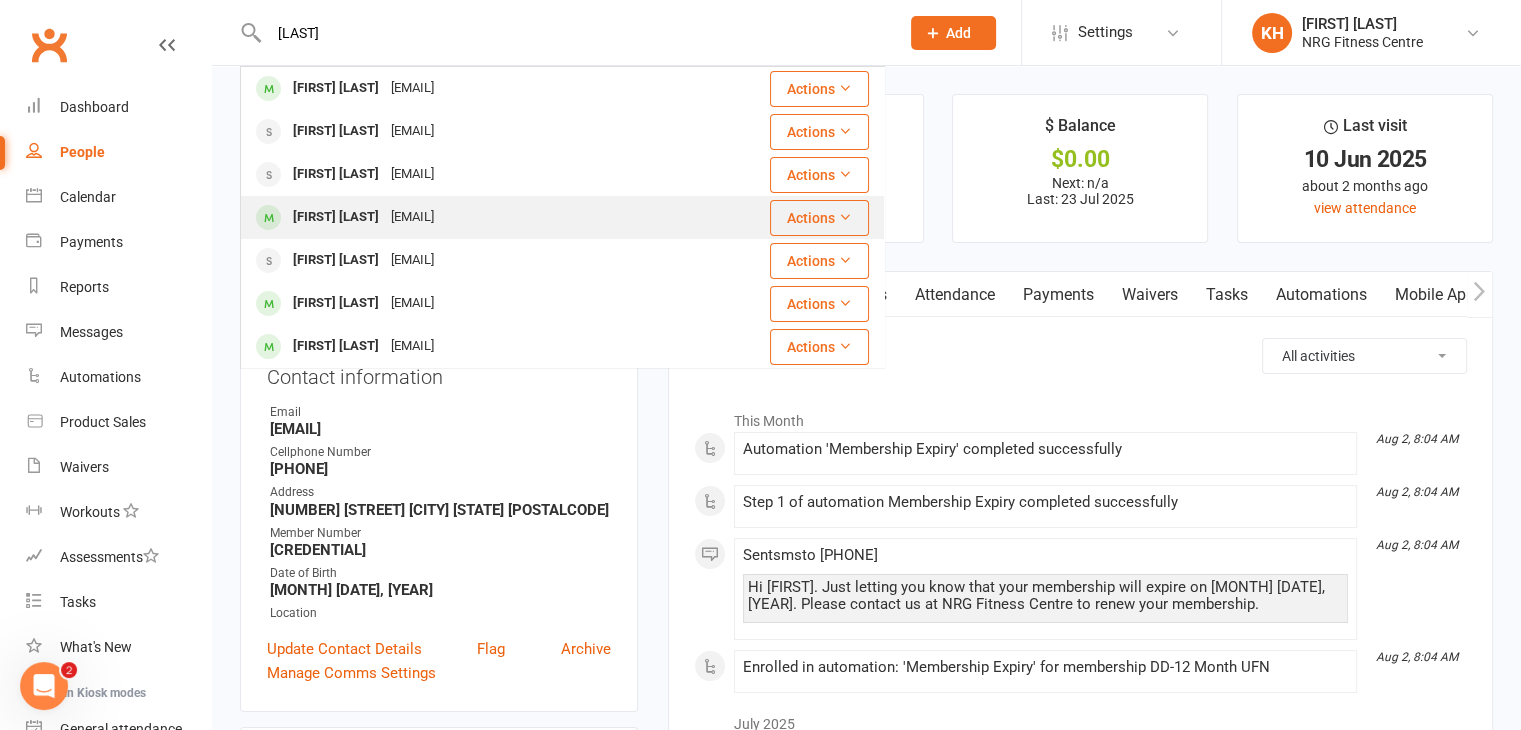 click on "[FIRST] [LAST]" at bounding box center [336, 217] 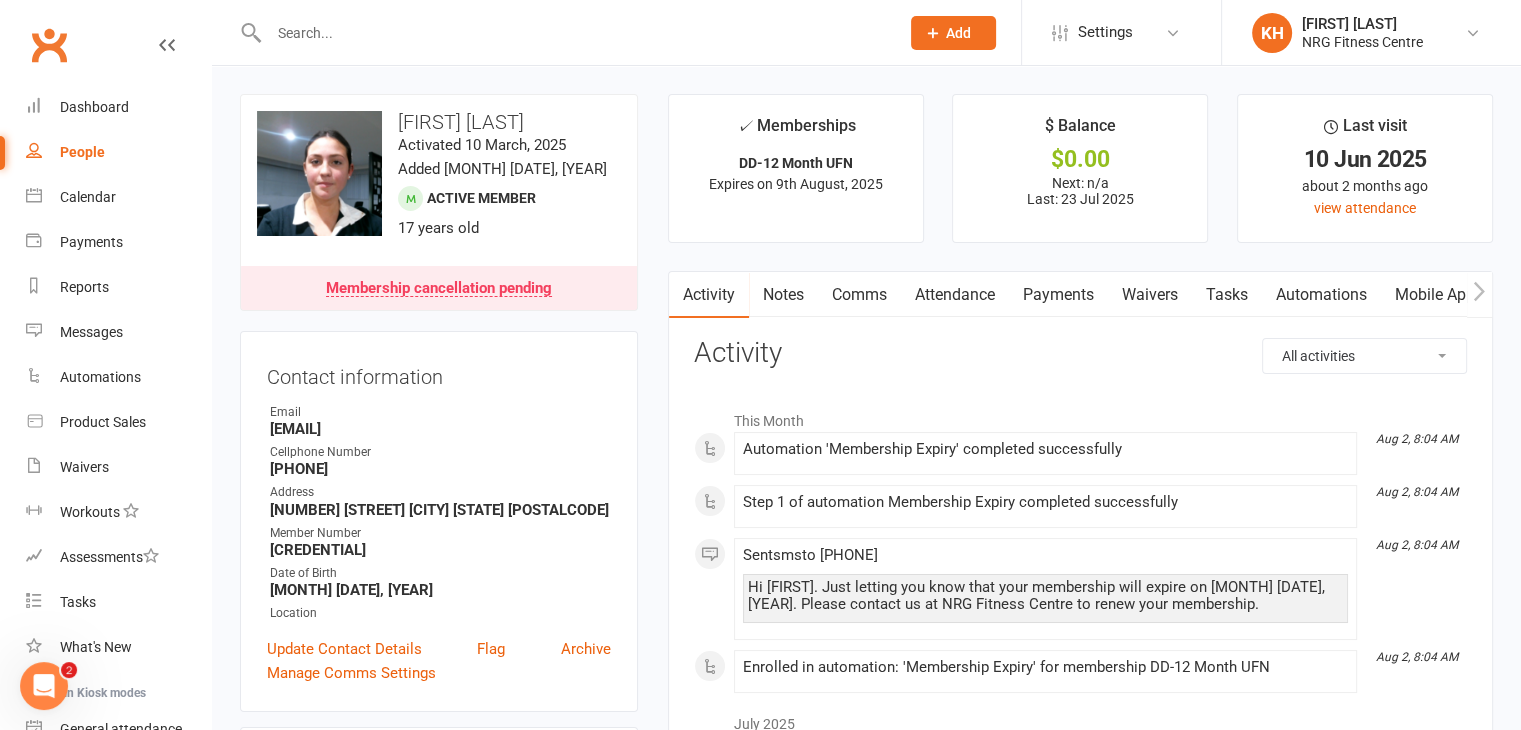 click on "Notes" at bounding box center (783, 295) 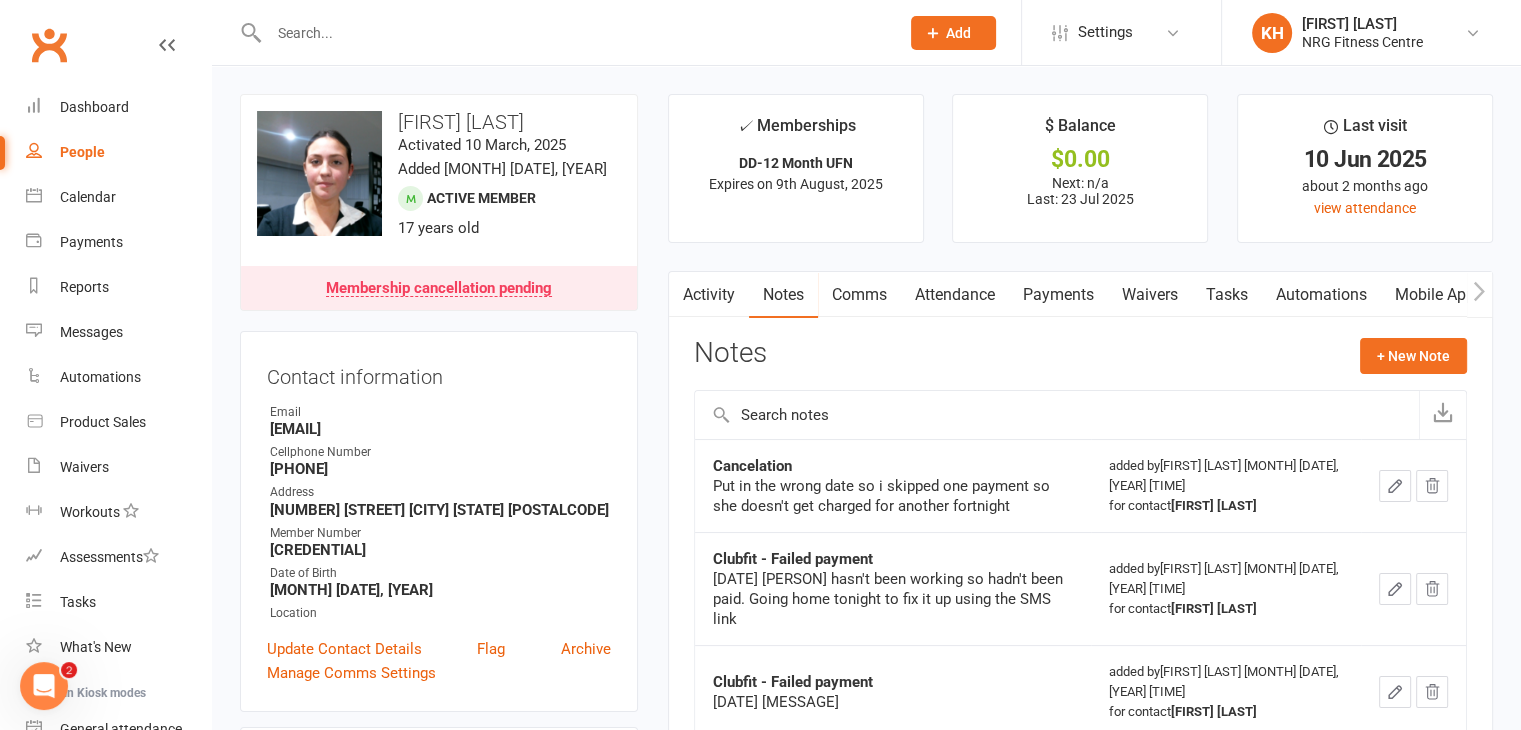 click on "Payments" at bounding box center (1058, 295) 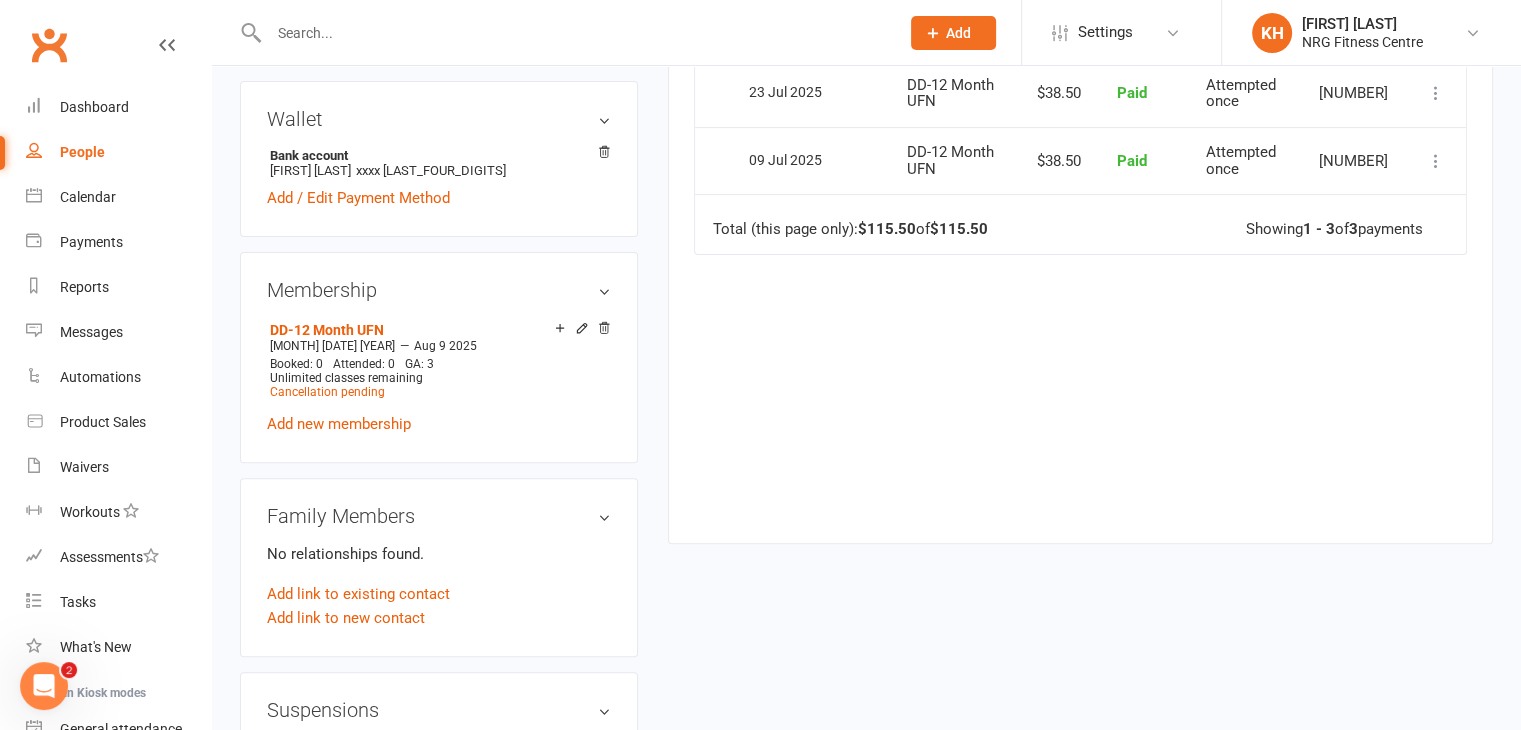 scroll, scrollTop: 651, scrollLeft: 0, axis: vertical 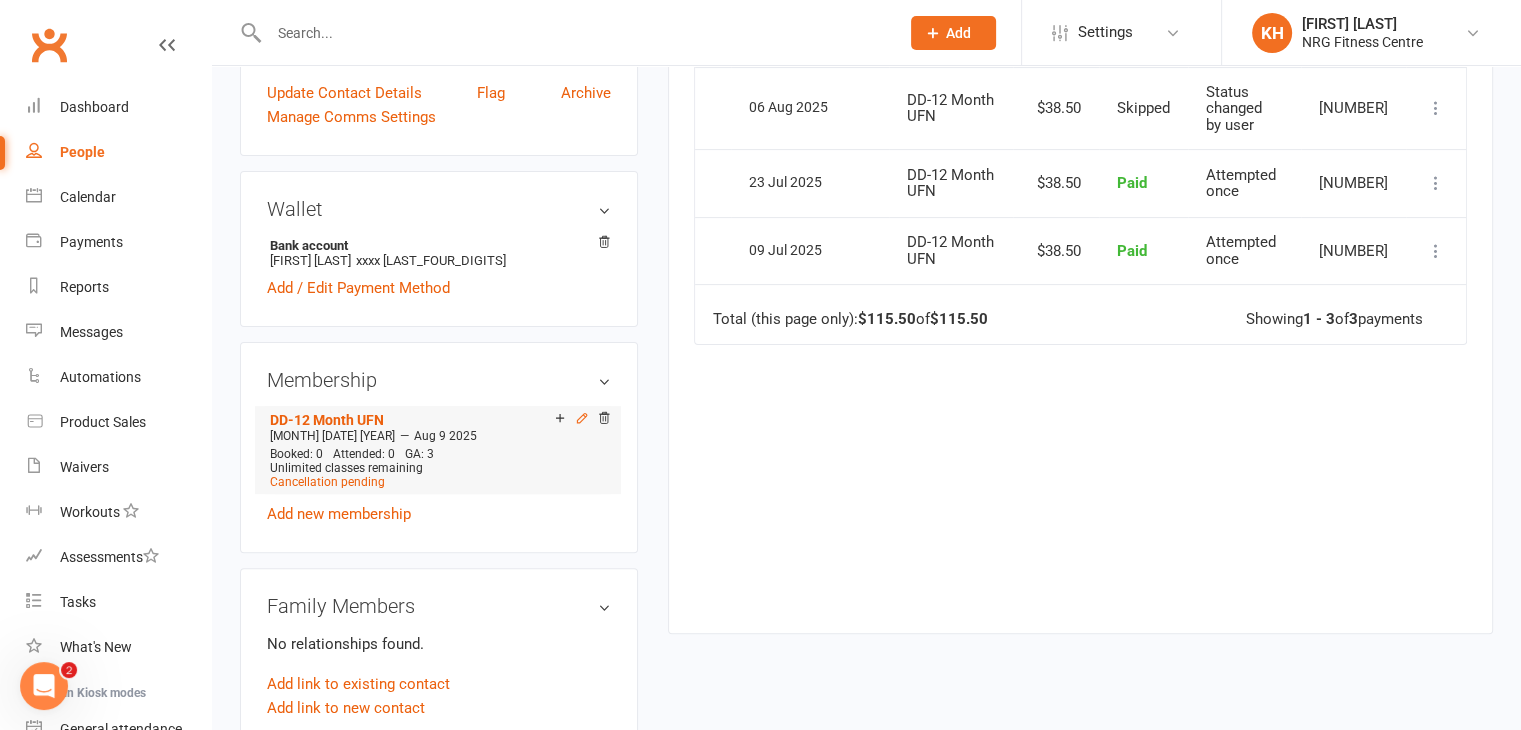 click 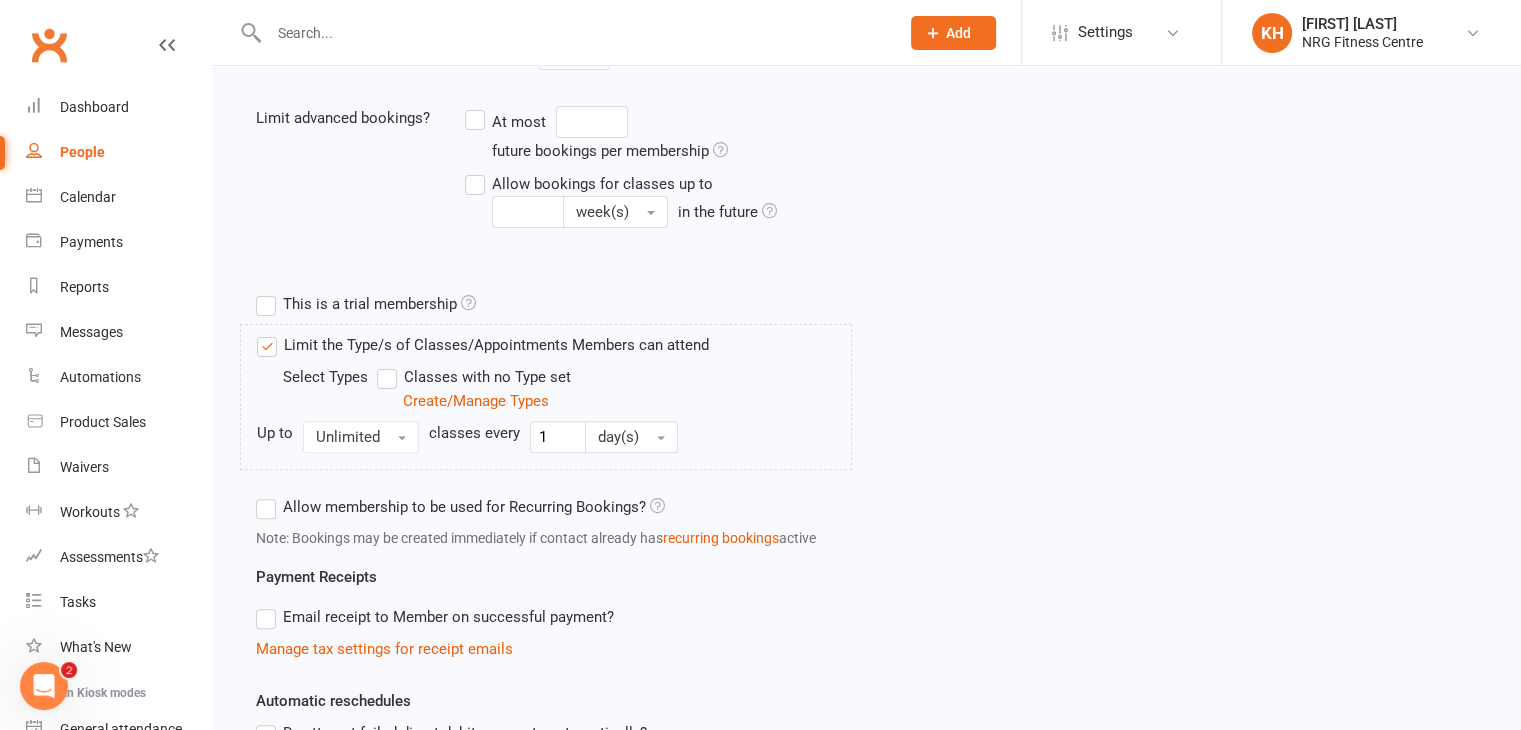 scroll, scrollTop: 0, scrollLeft: 0, axis: both 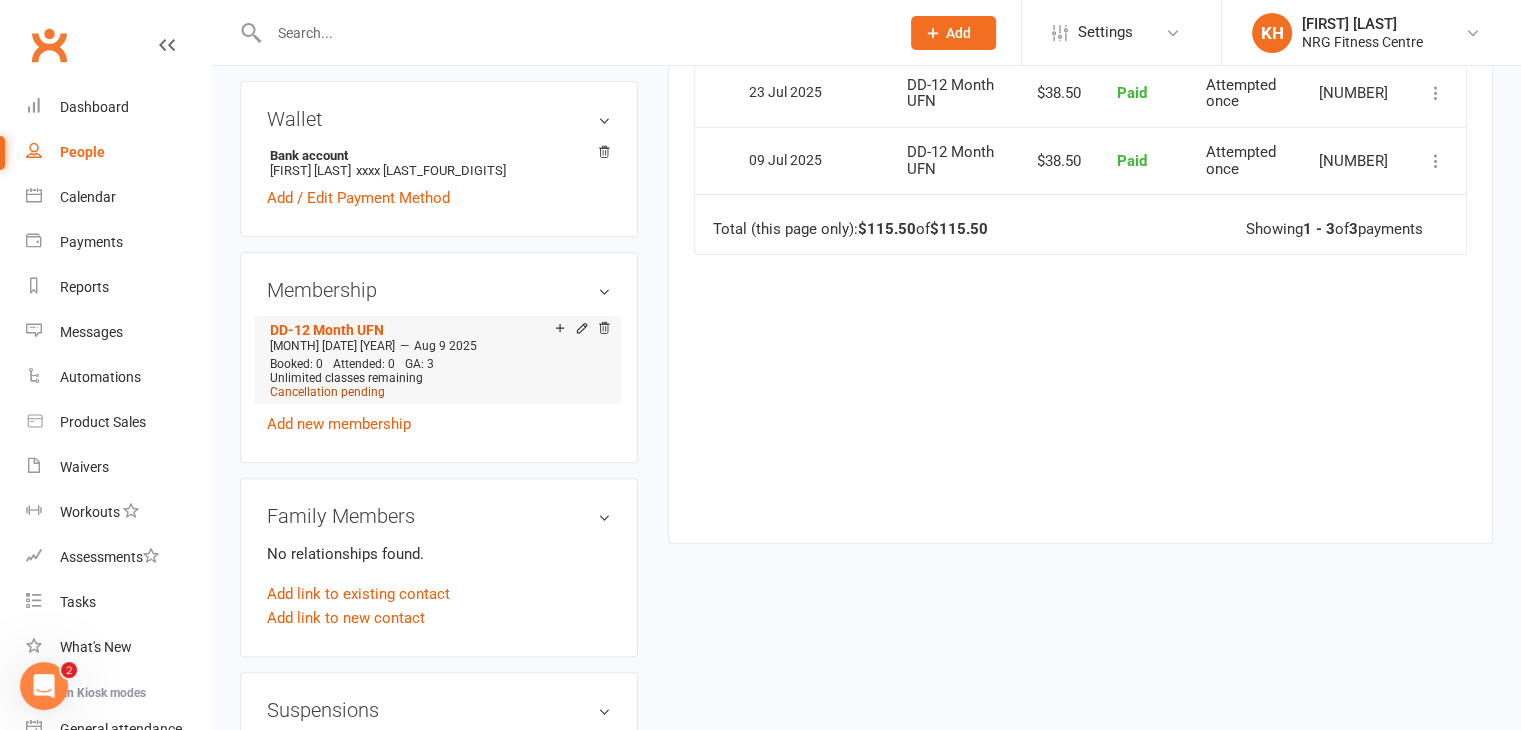 click on "Cancellation pending" at bounding box center (327, 392) 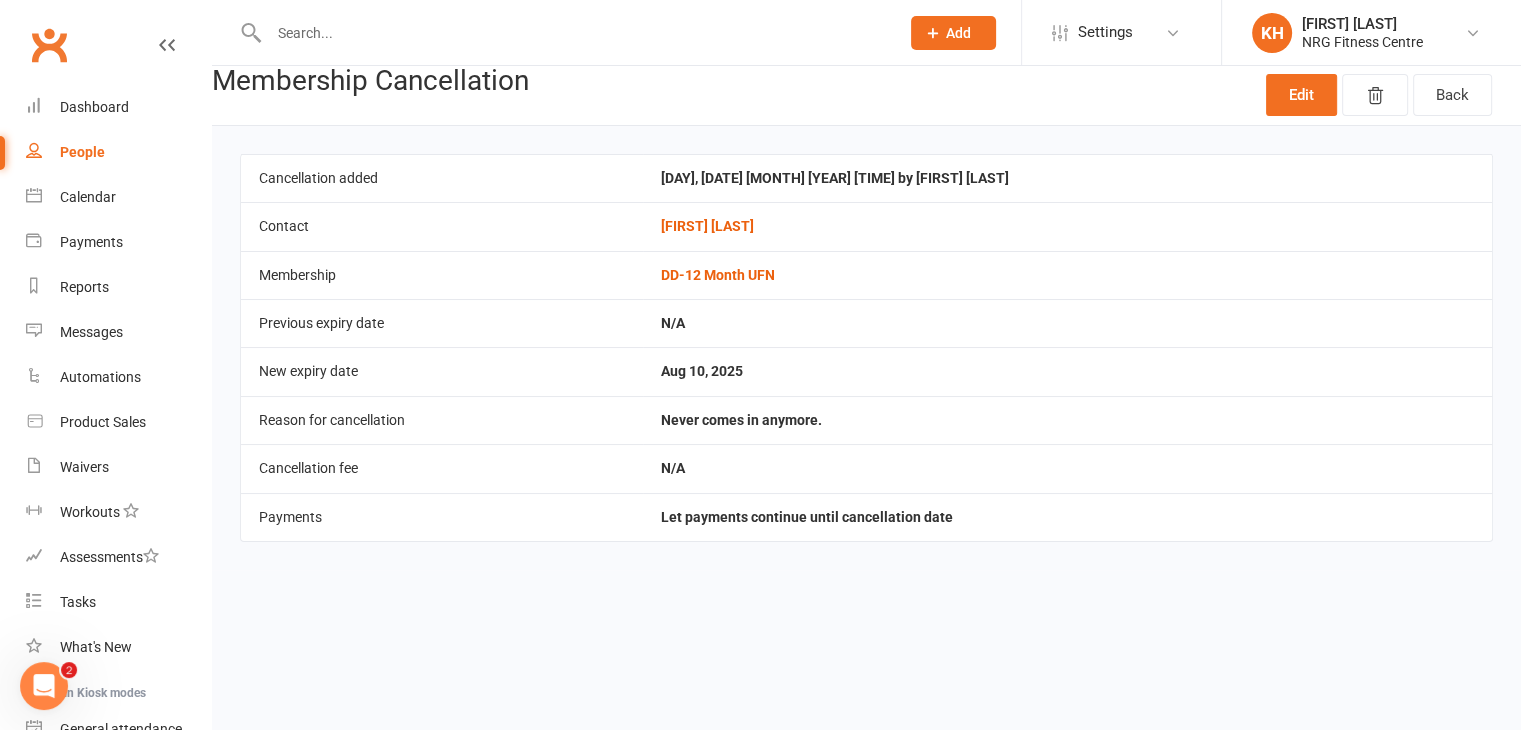 scroll, scrollTop: 0, scrollLeft: 0, axis: both 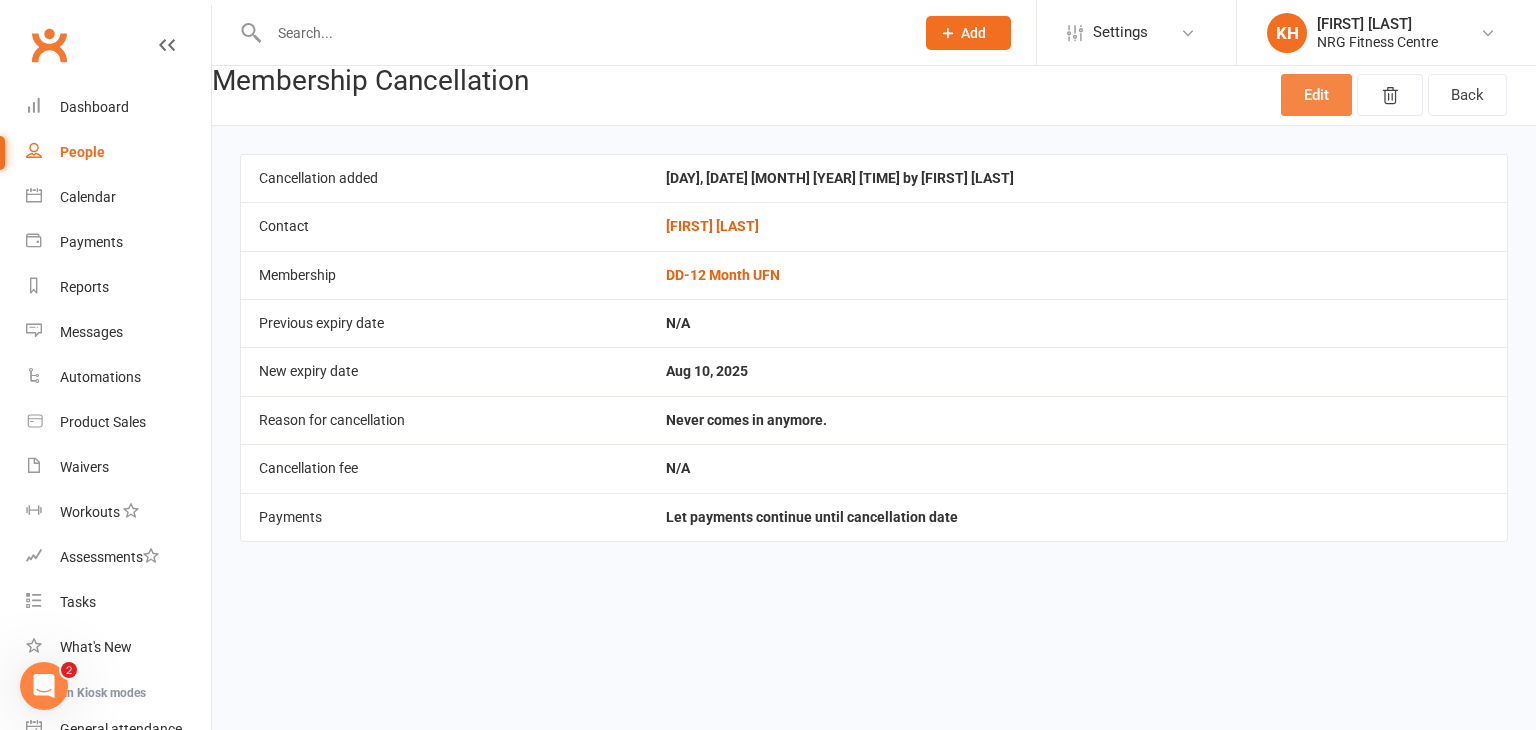 click on "Edit" at bounding box center [1316, 95] 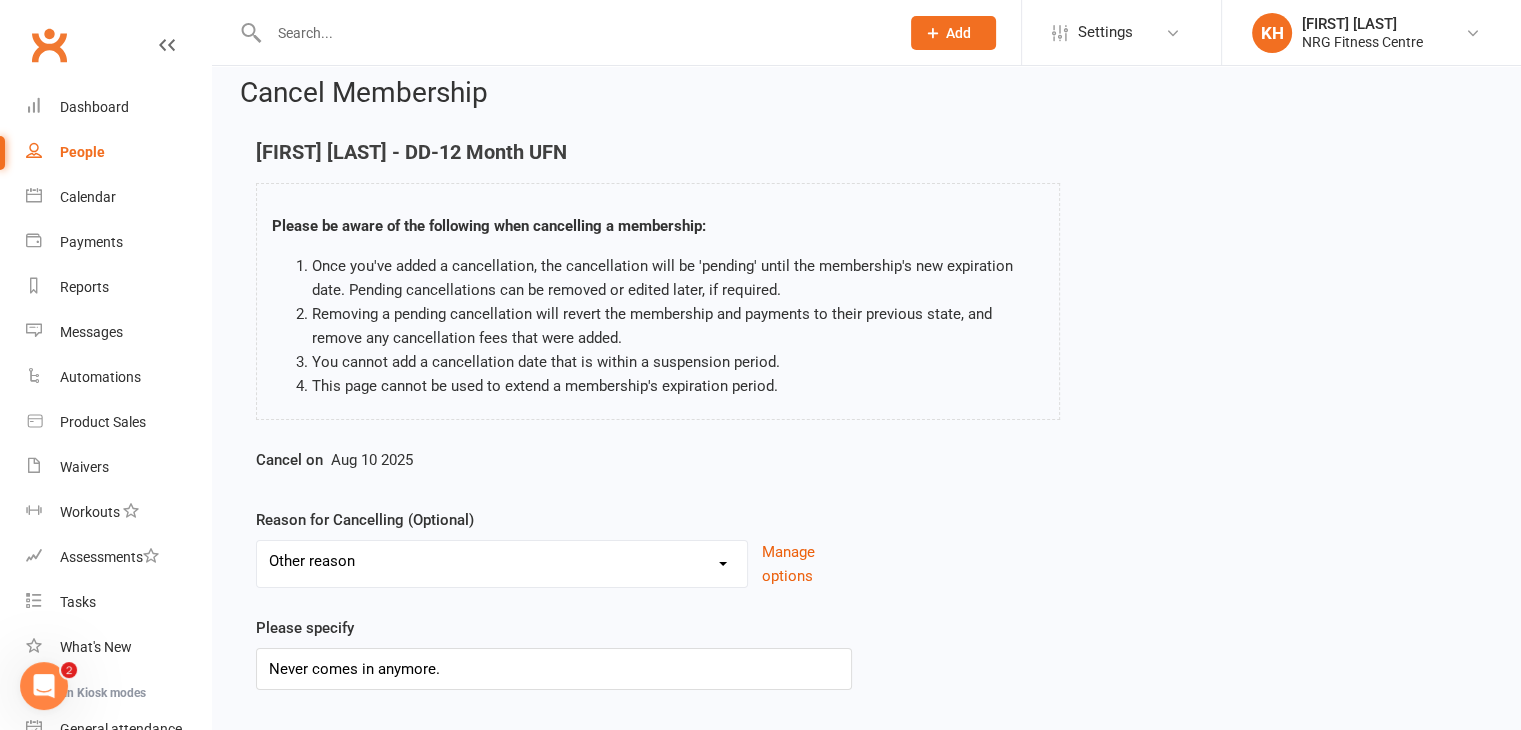 scroll, scrollTop: 0, scrollLeft: 0, axis: both 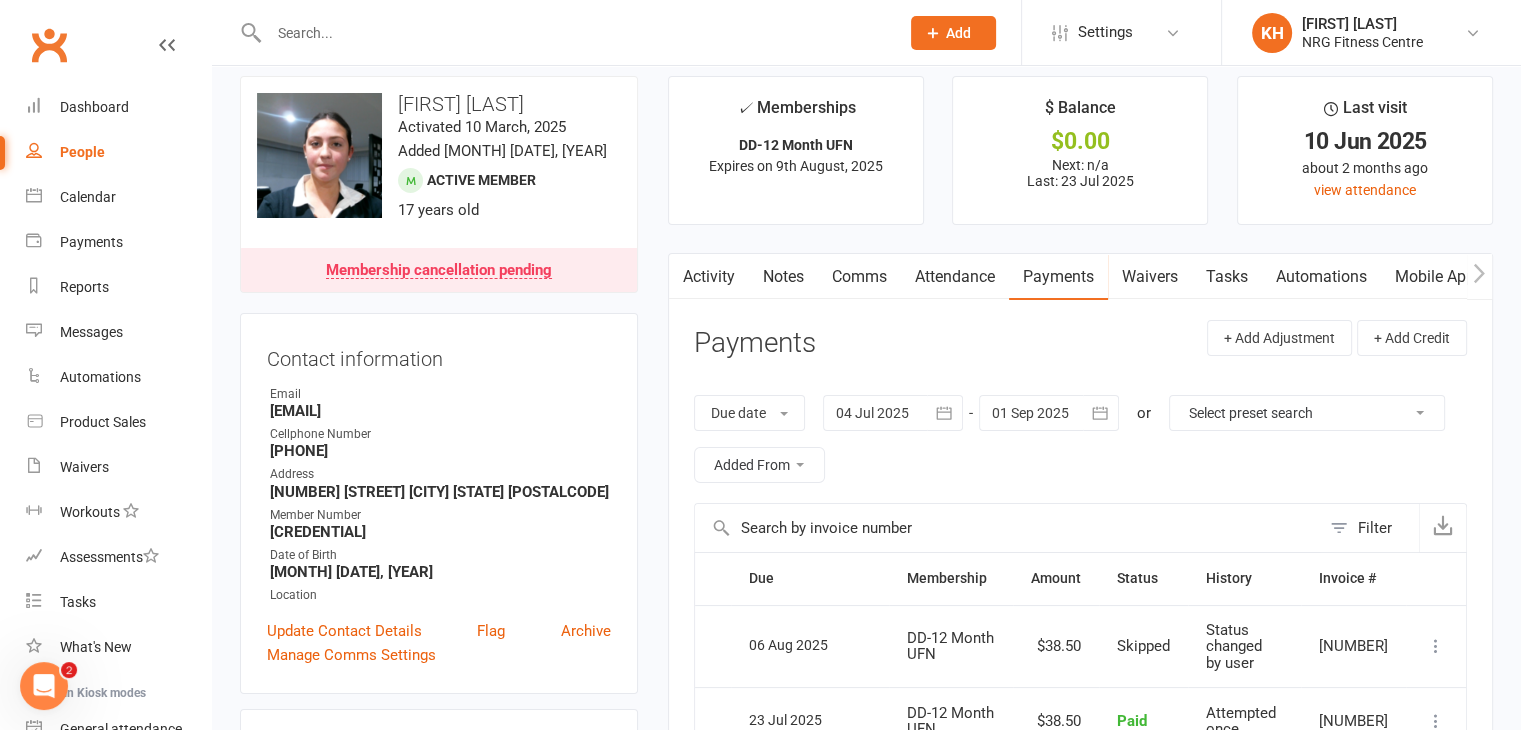 click on "Notes" at bounding box center (783, 277) 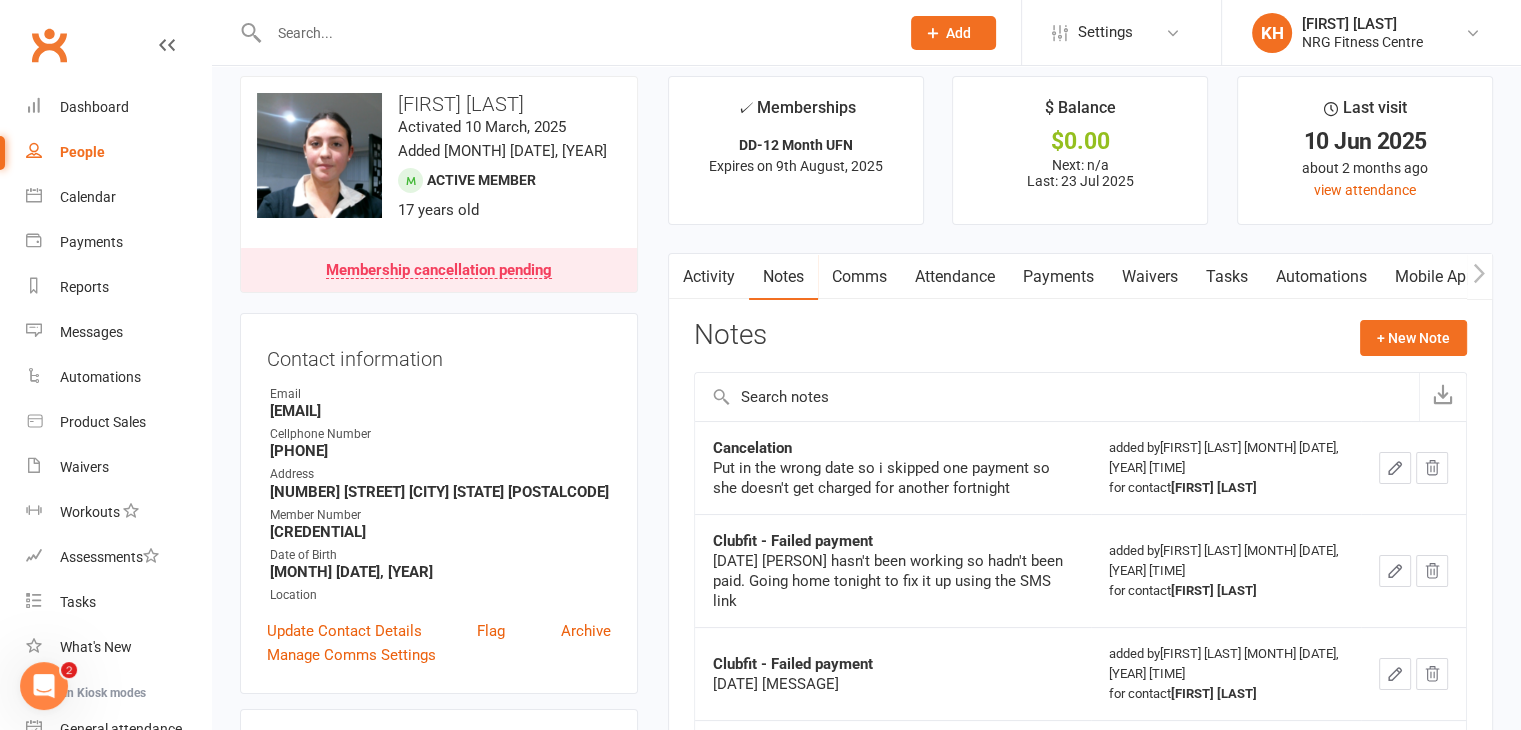 click on "People" at bounding box center (82, 152) 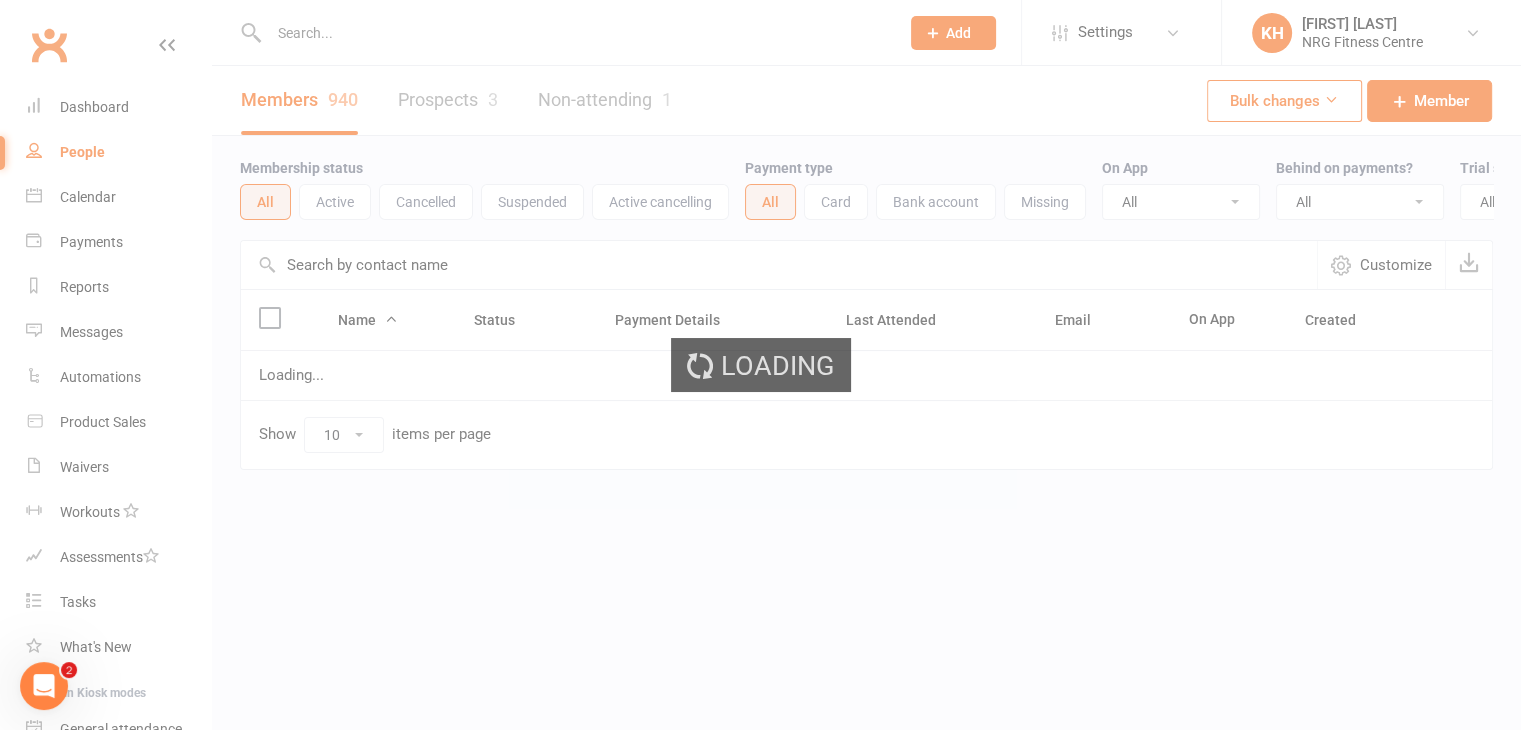 scroll, scrollTop: 0, scrollLeft: 0, axis: both 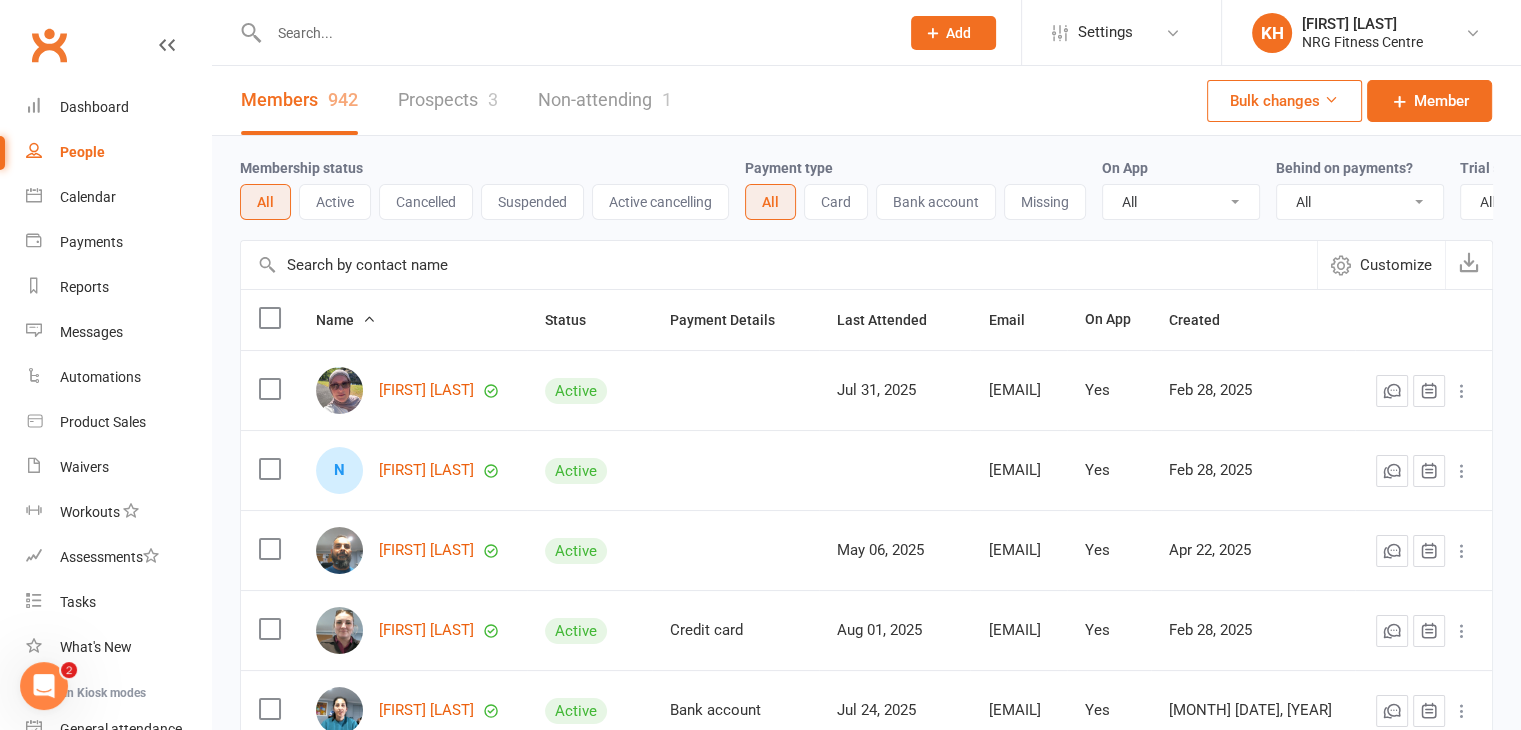 click on "Non-attending 1" at bounding box center (605, 100) 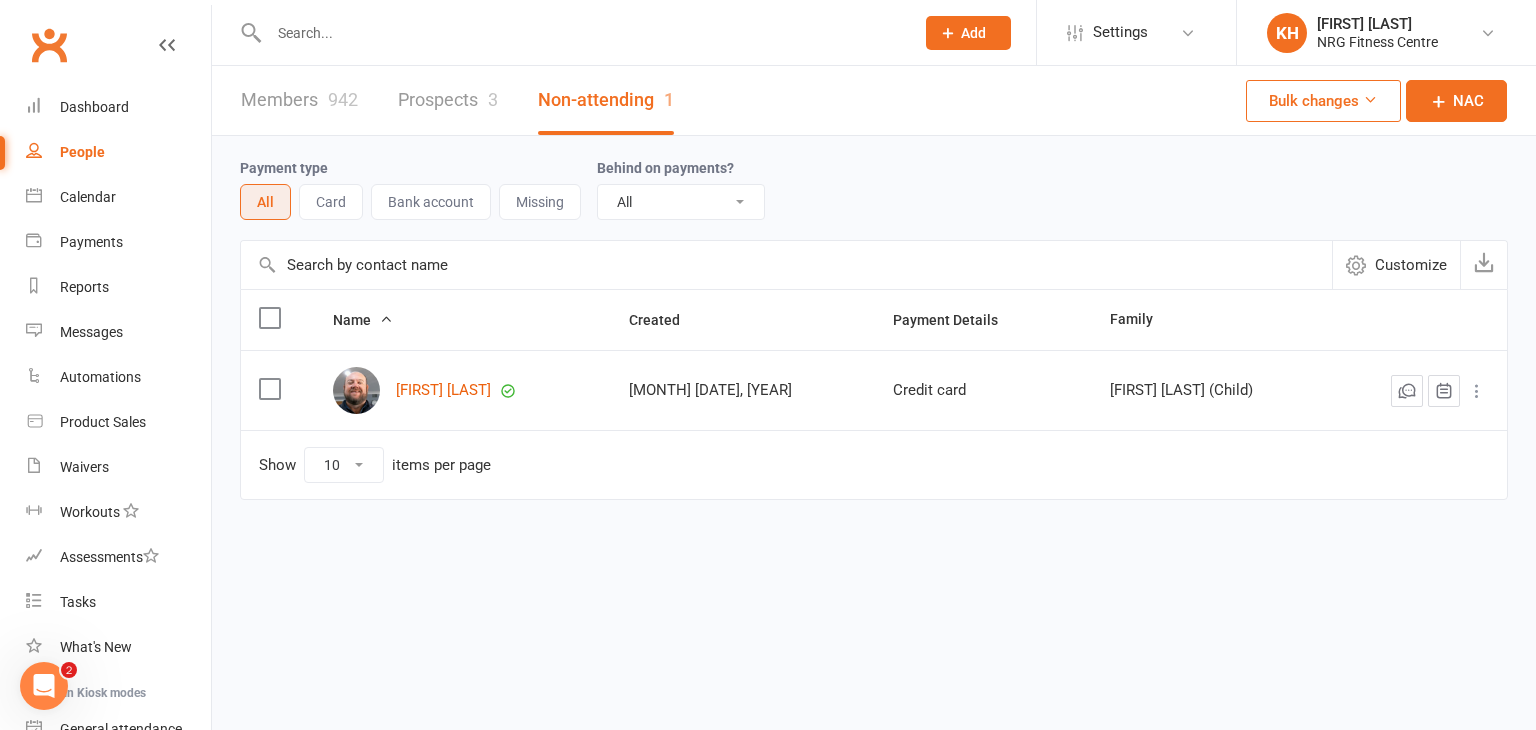 click at bounding box center [581, 33] 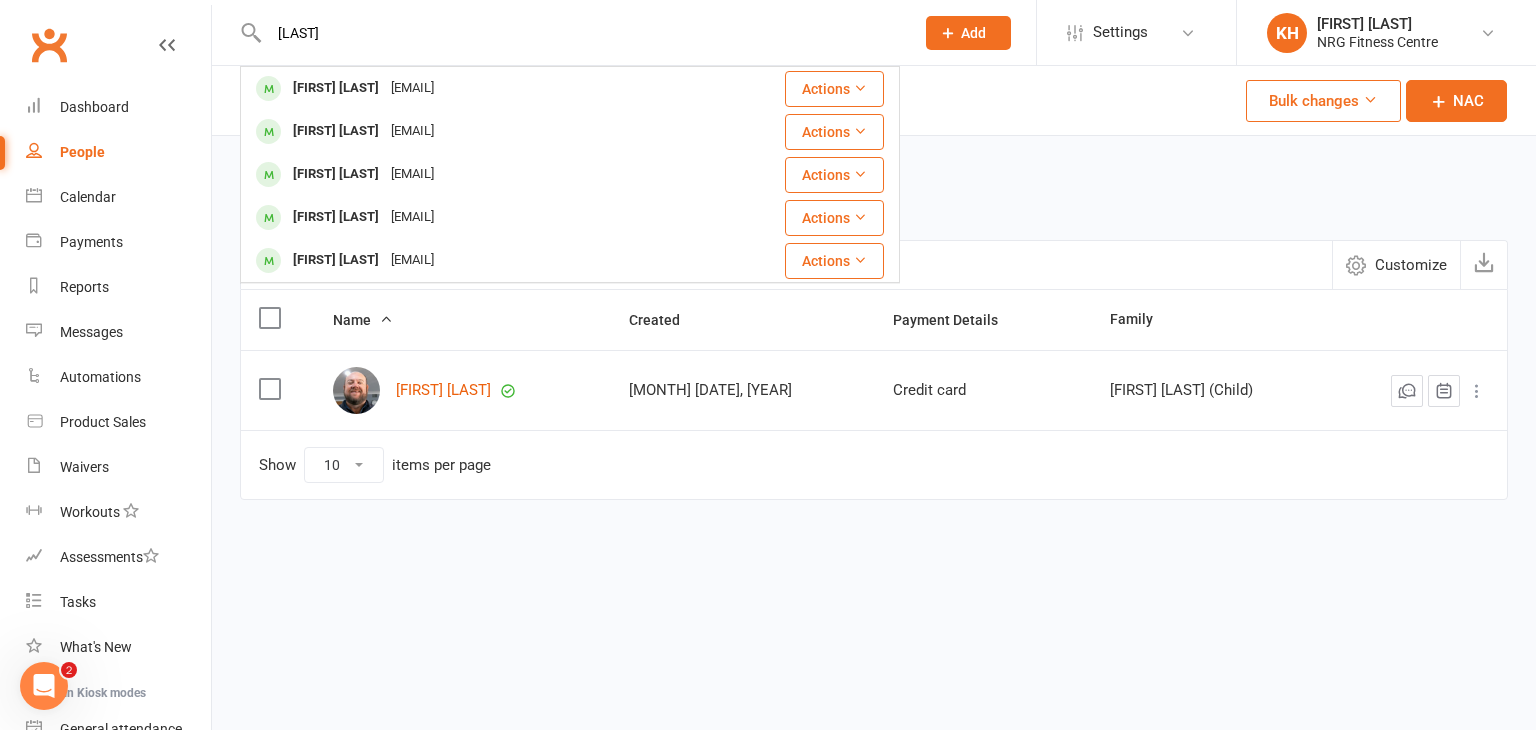 type on "[LAST]" 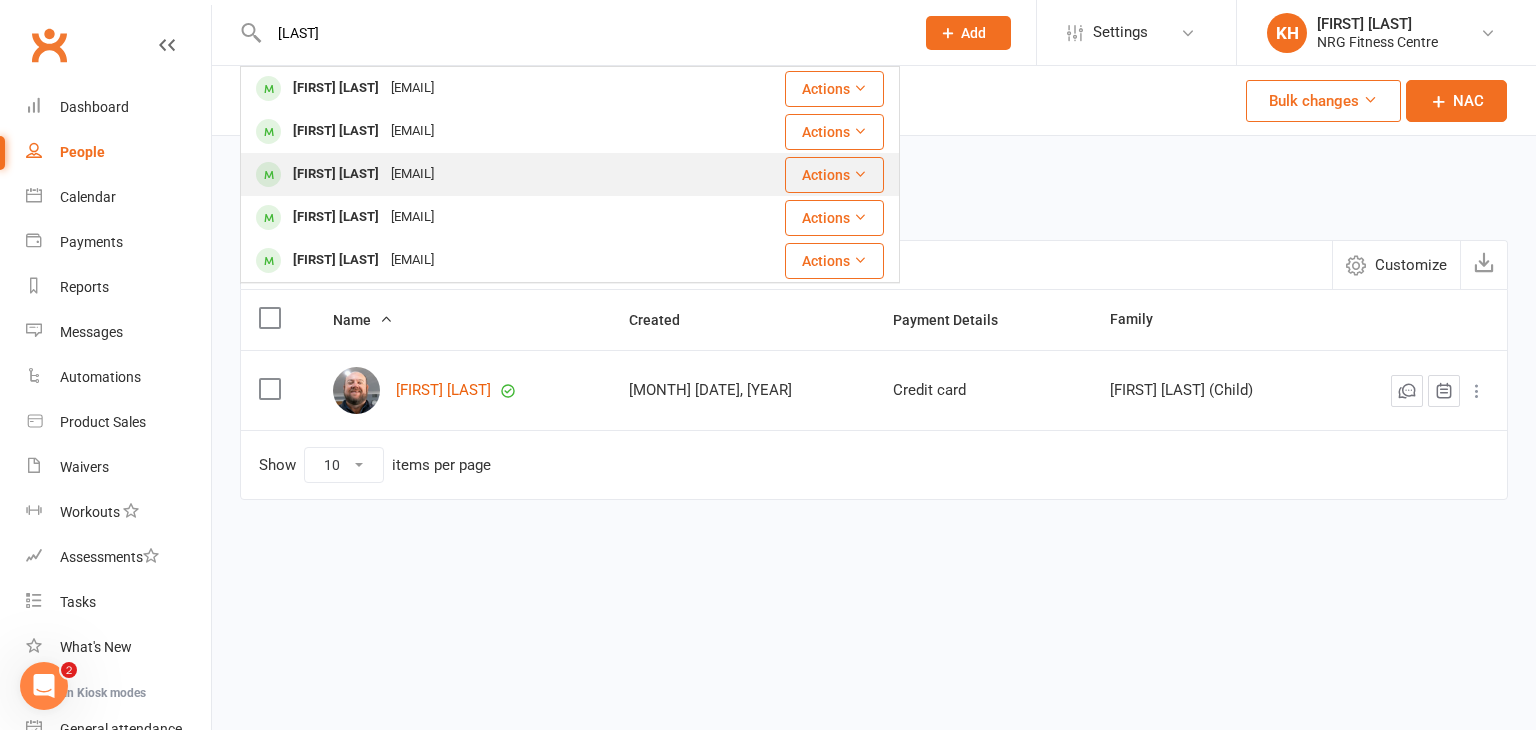 click on "[FIRST] [LAST]" at bounding box center (336, 174) 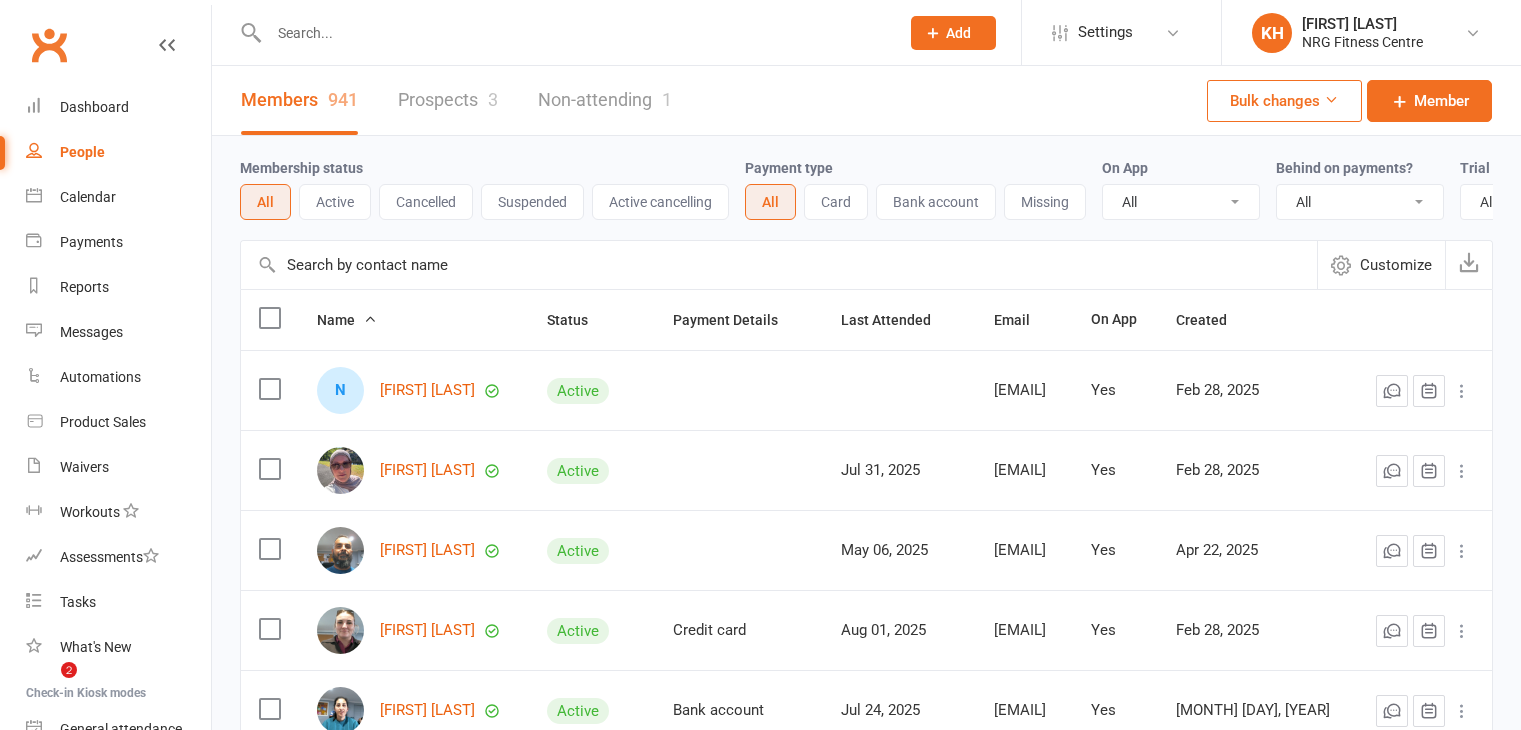 scroll, scrollTop: 0, scrollLeft: 0, axis: both 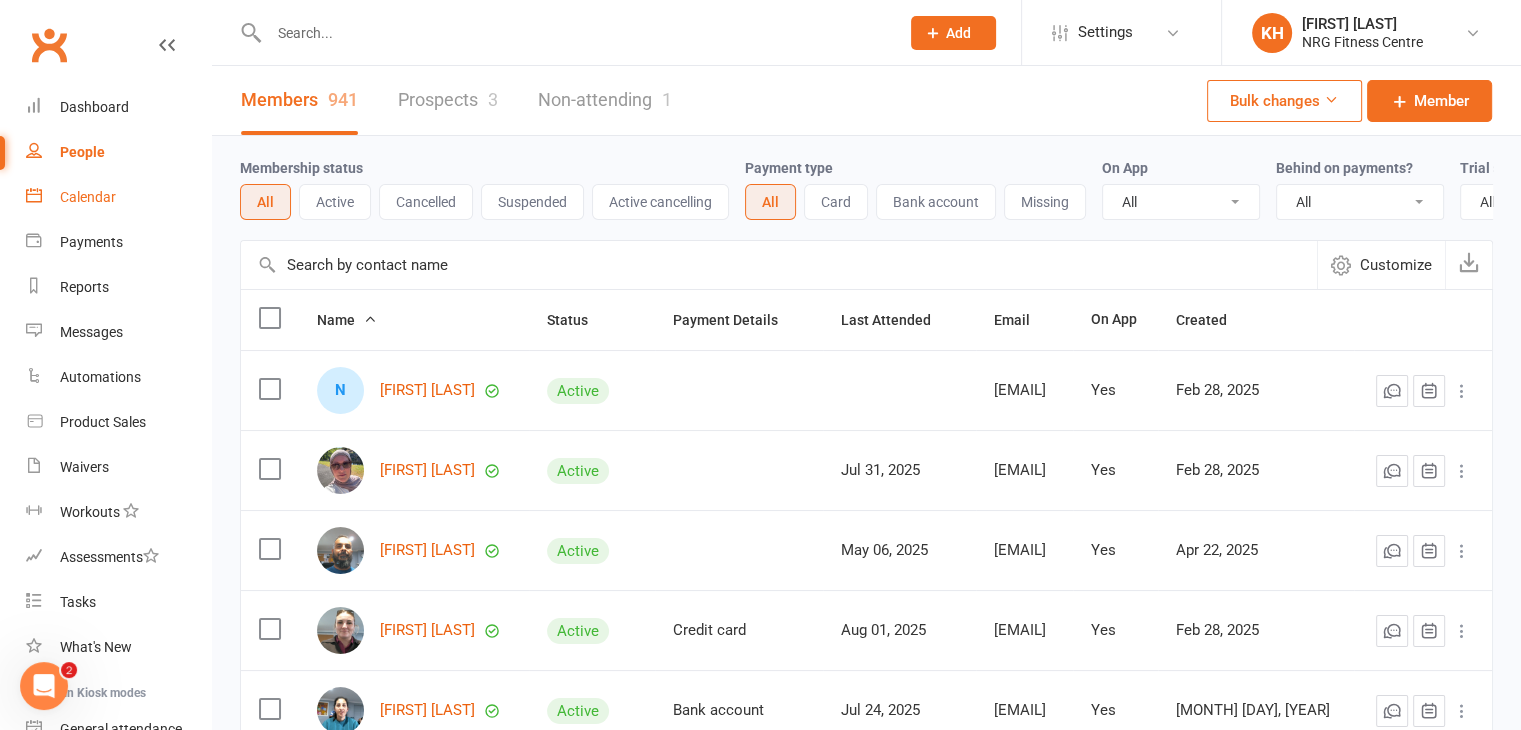 click on "Calendar" at bounding box center [118, 197] 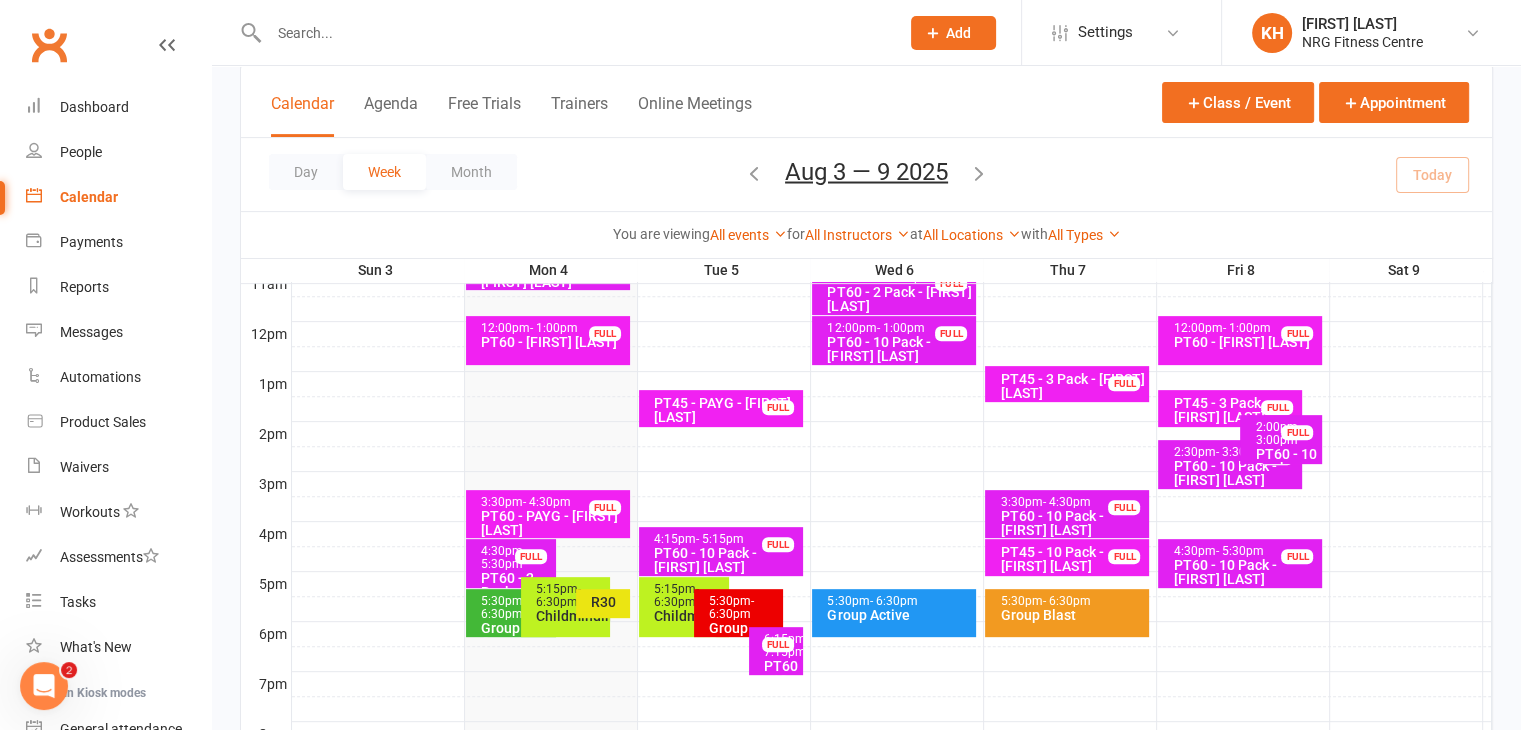 scroll, scrollTop: 717, scrollLeft: 0, axis: vertical 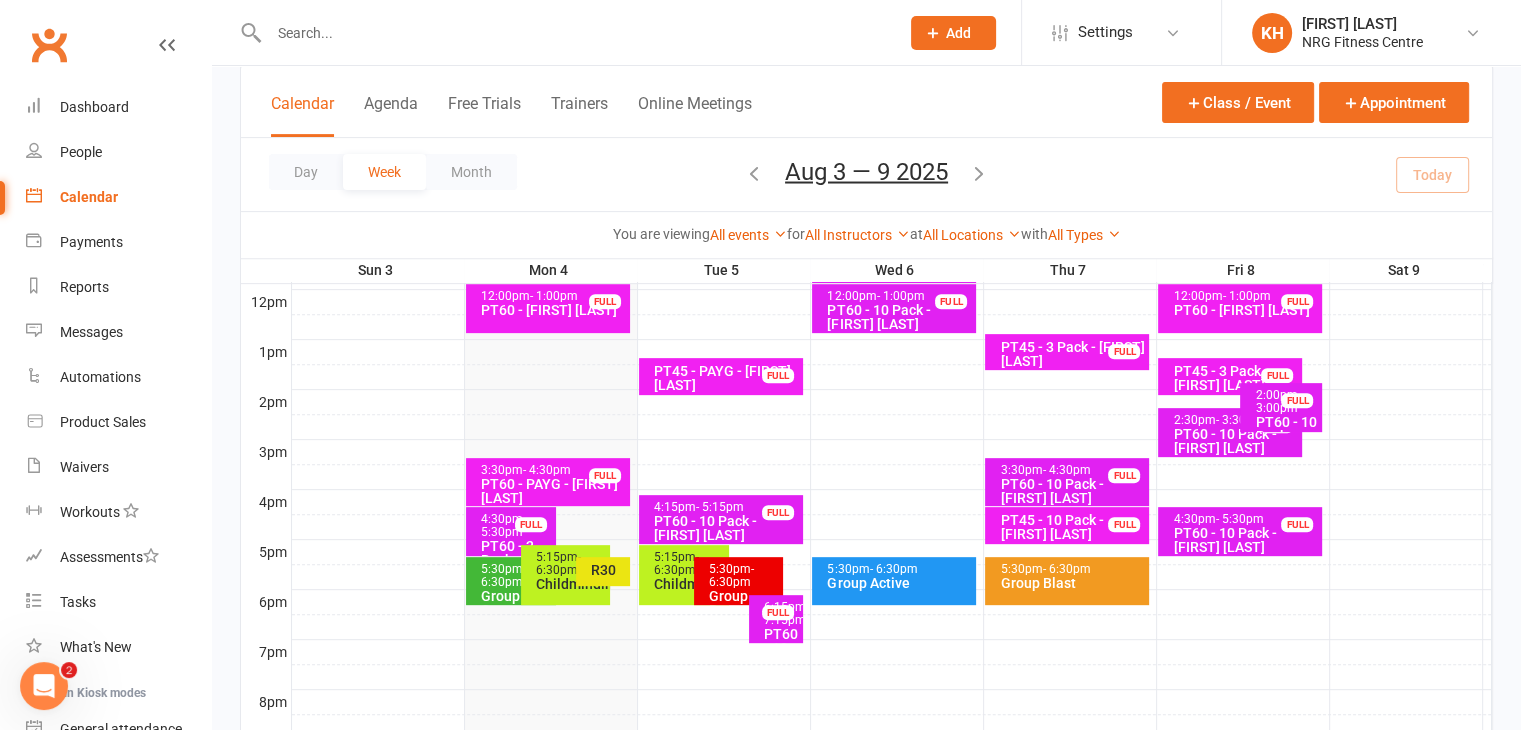 click on "- 6:30pm" at bounding box center [503, 575] 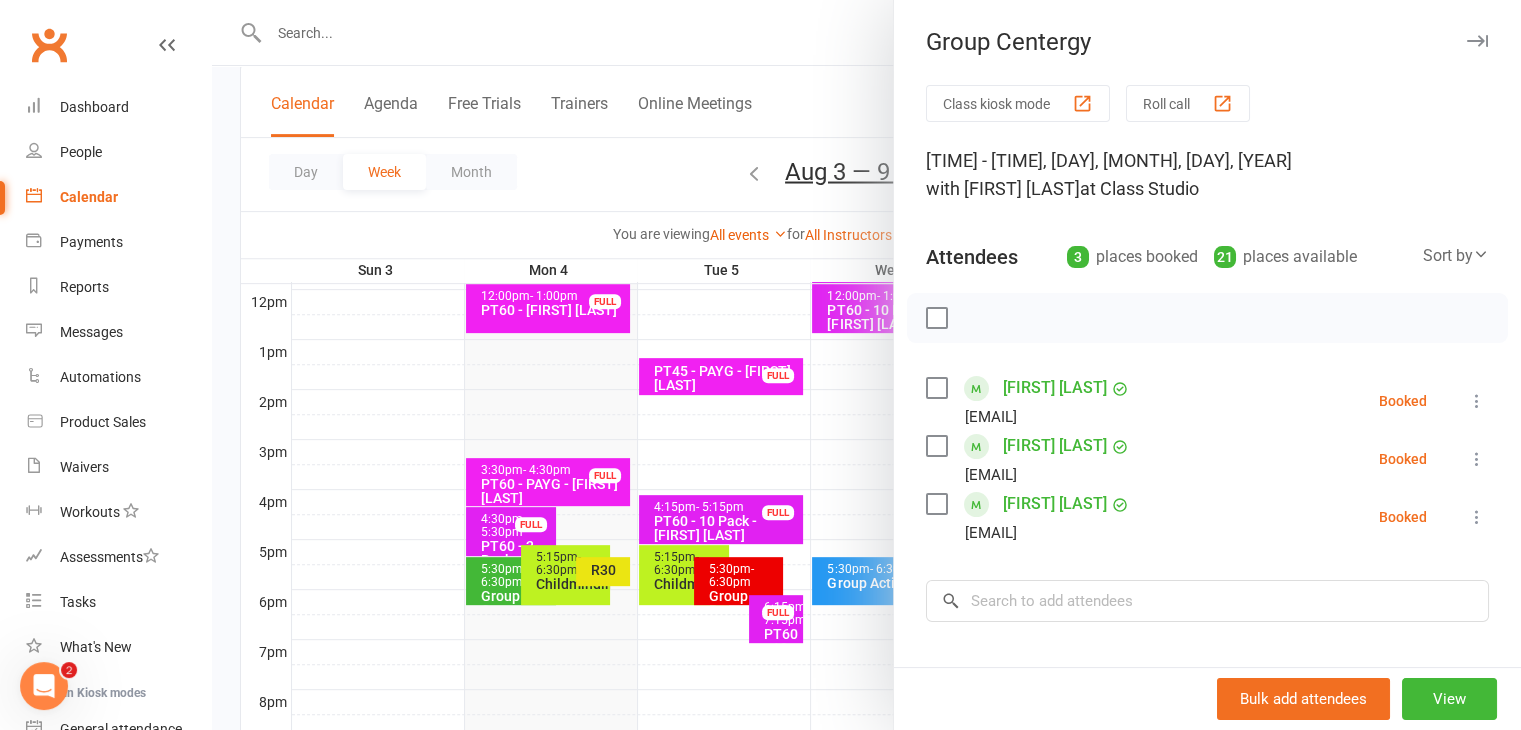 click at bounding box center [866, 365] 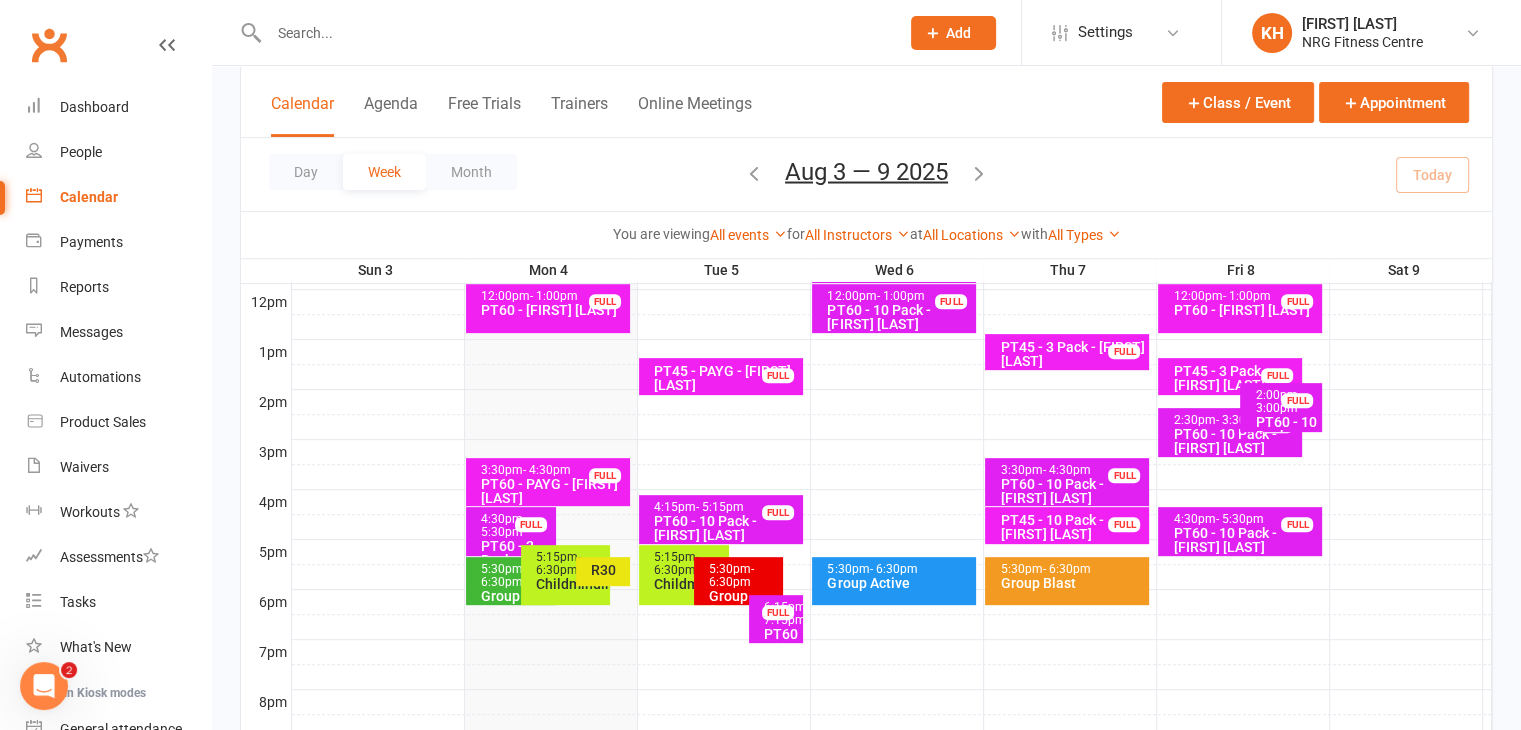 click on "R30" at bounding box center (608, 570) 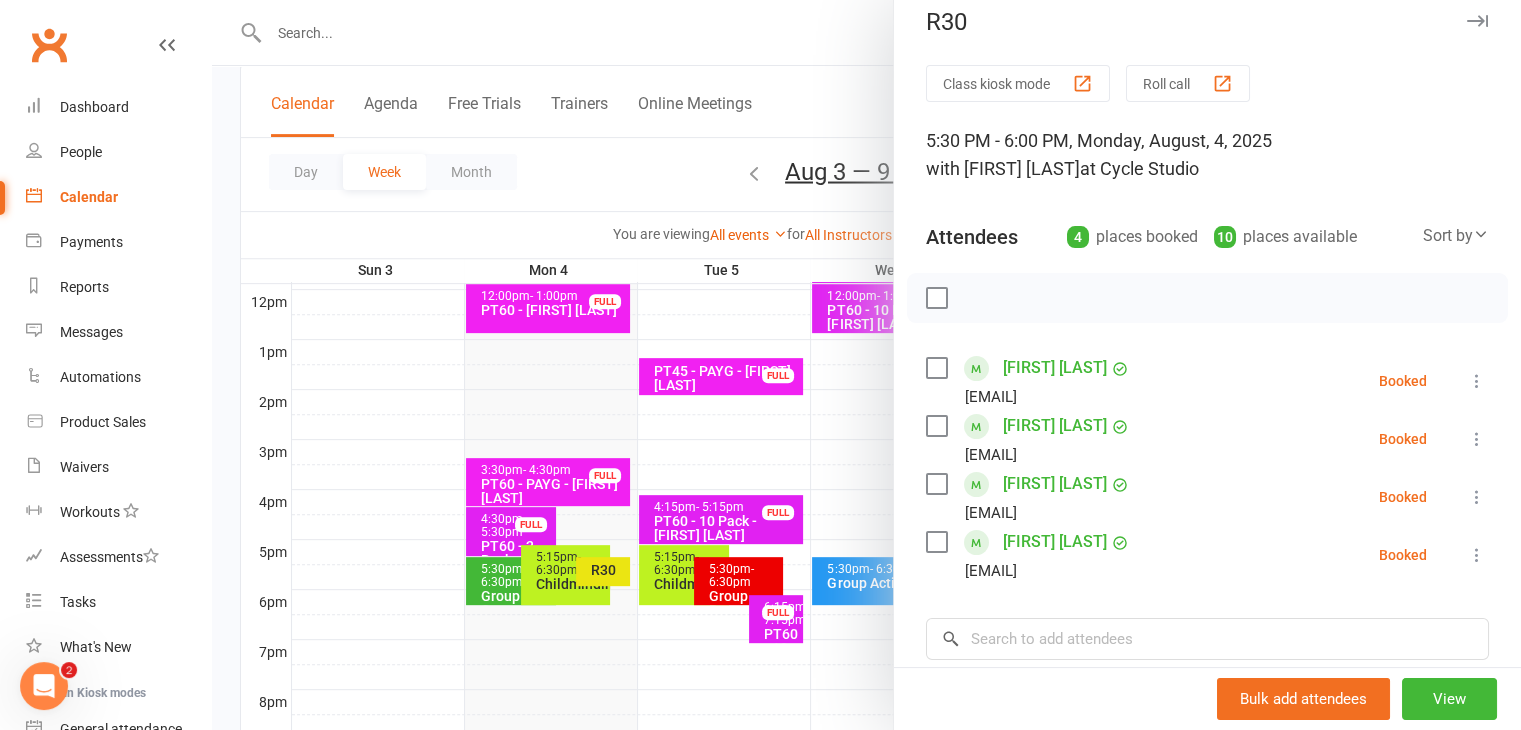 scroll, scrollTop: 0, scrollLeft: 0, axis: both 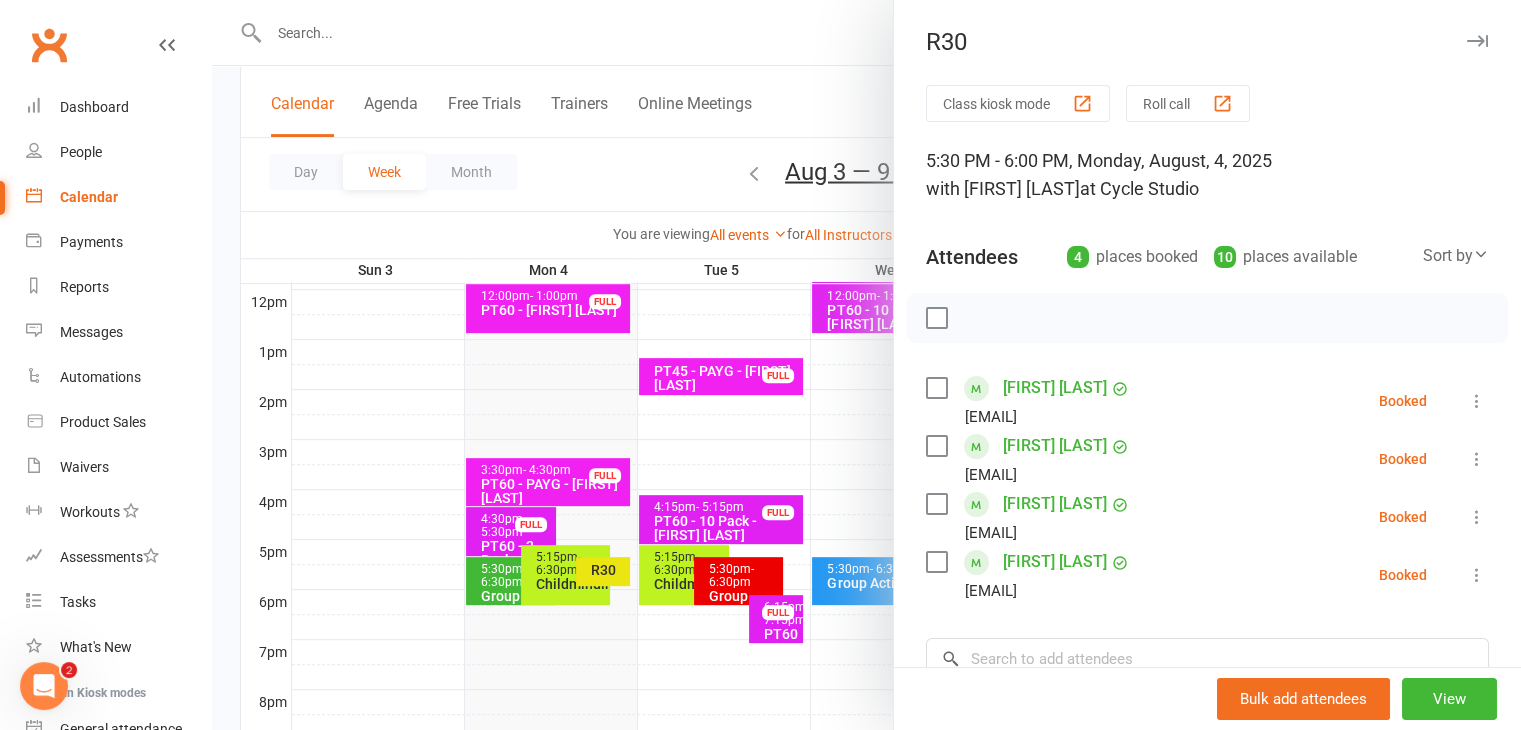 click at bounding box center [1477, 41] 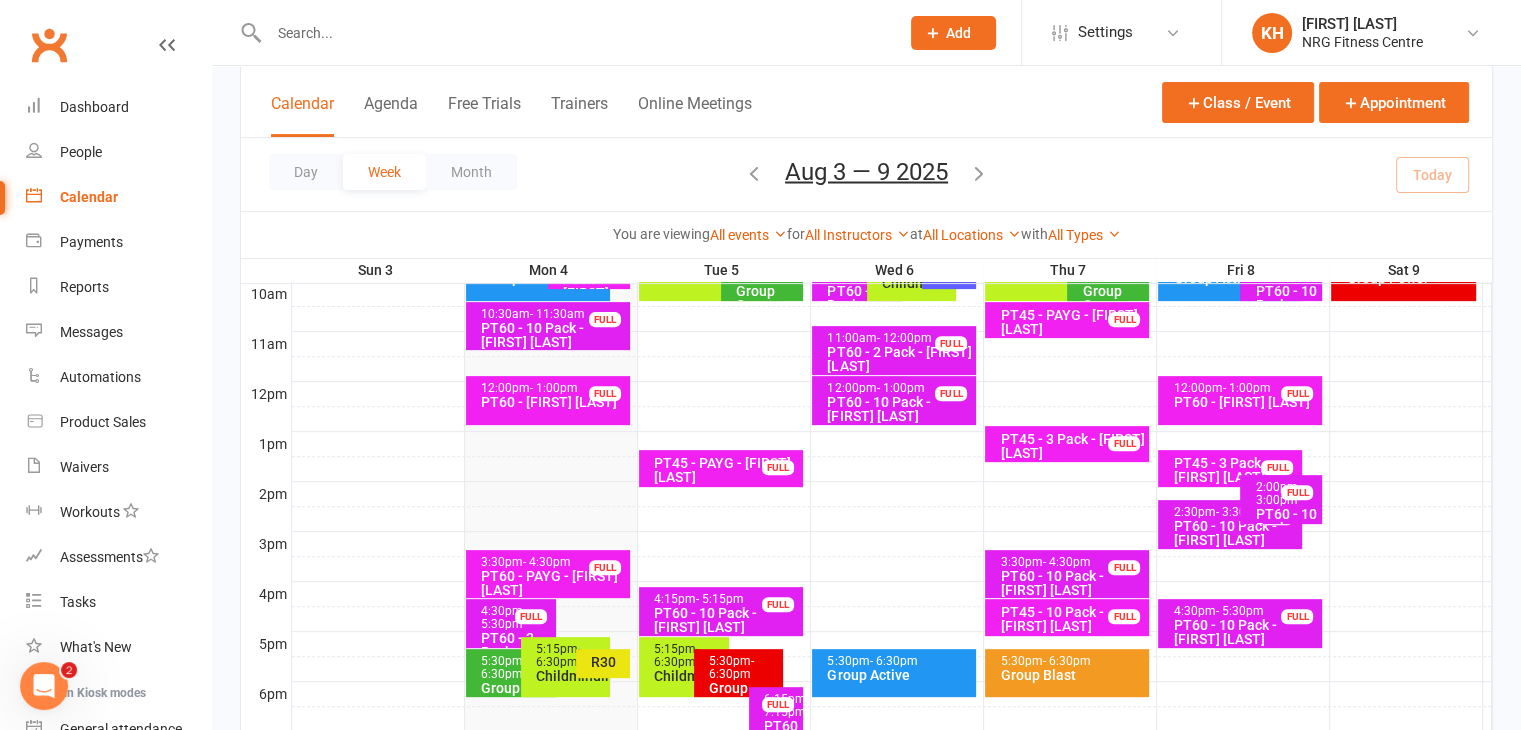 scroll, scrollTop: 620, scrollLeft: 0, axis: vertical 